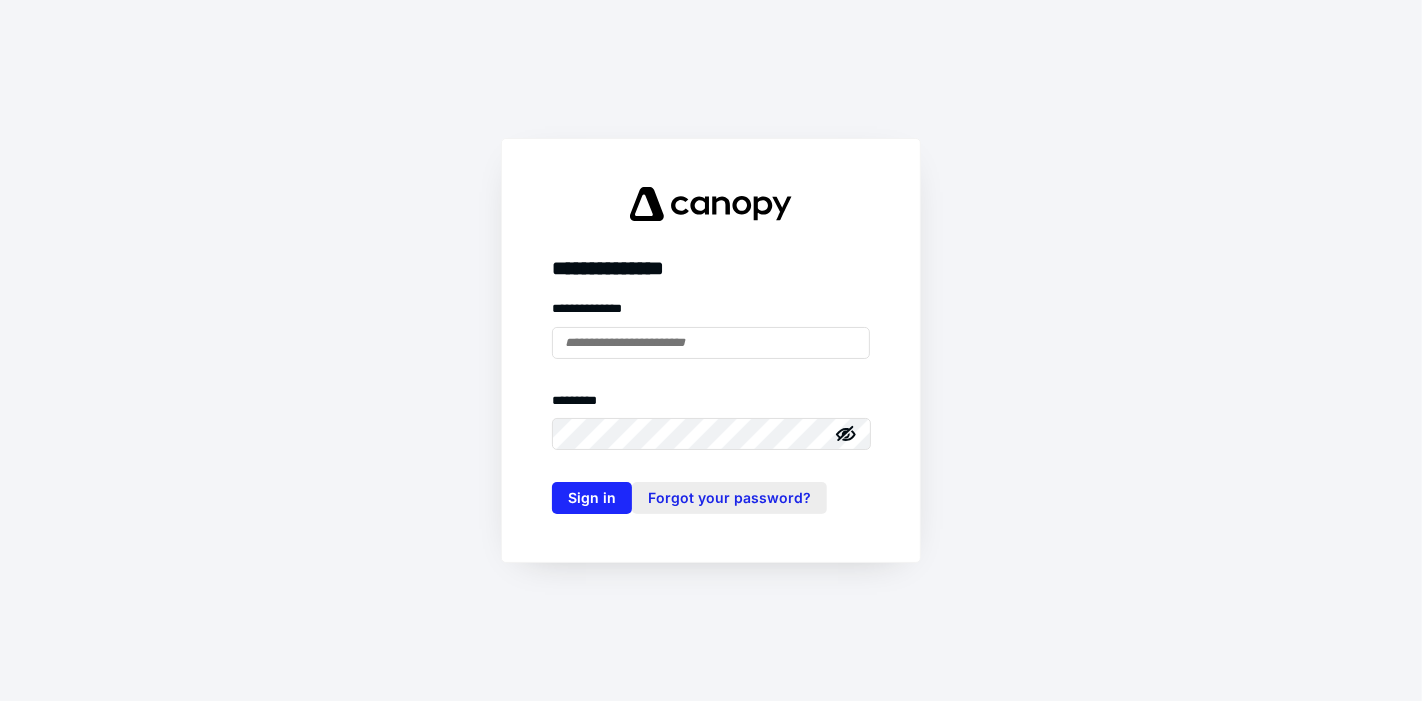 scroll, scrollTop: 0, scrollLeft: 0, axis: both 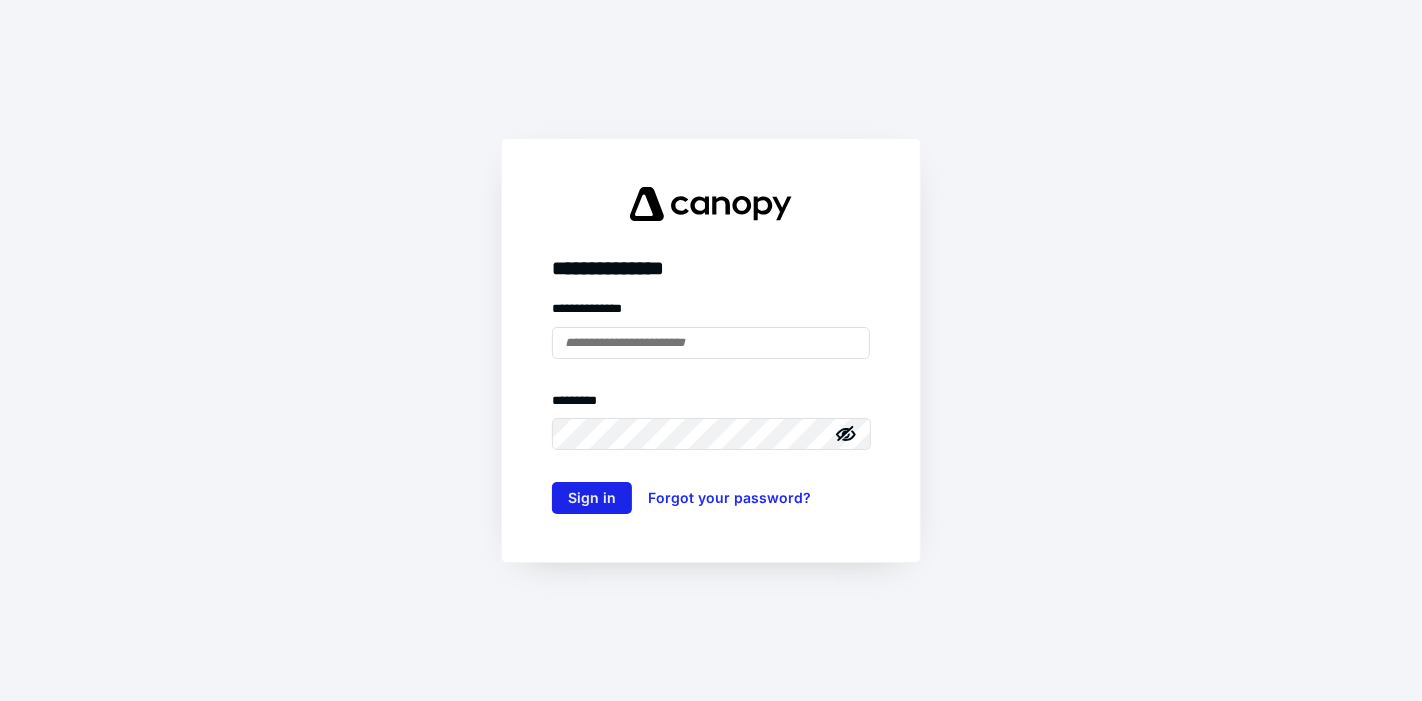 type on "**********" 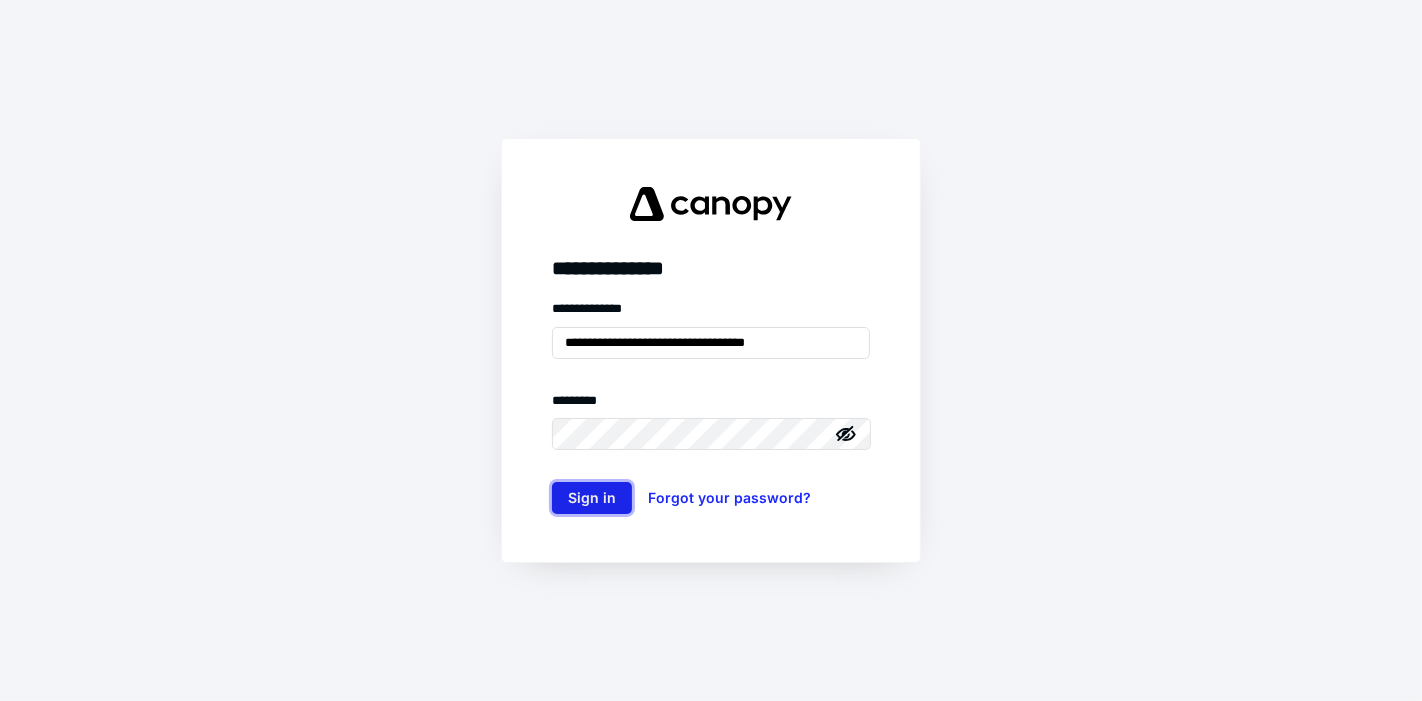 click on "Sign in" at bounding box center (592, 498) 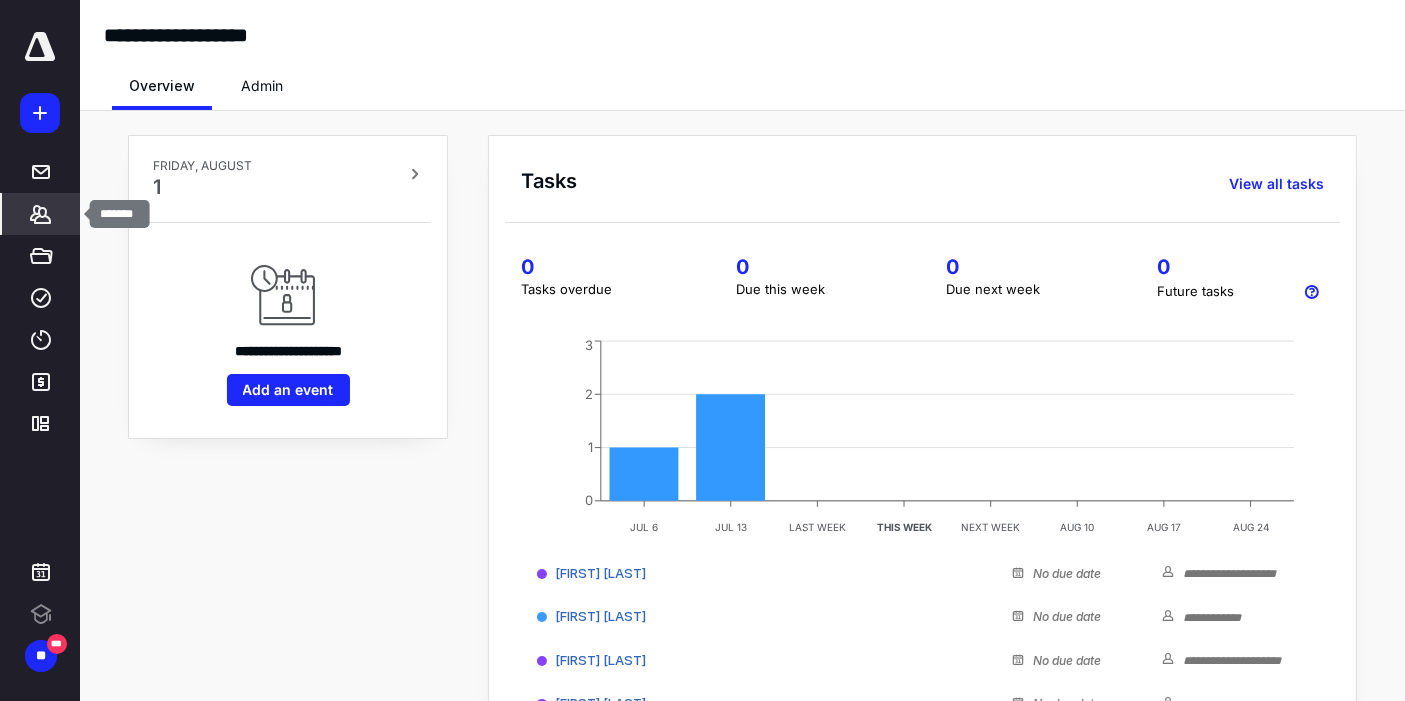 click 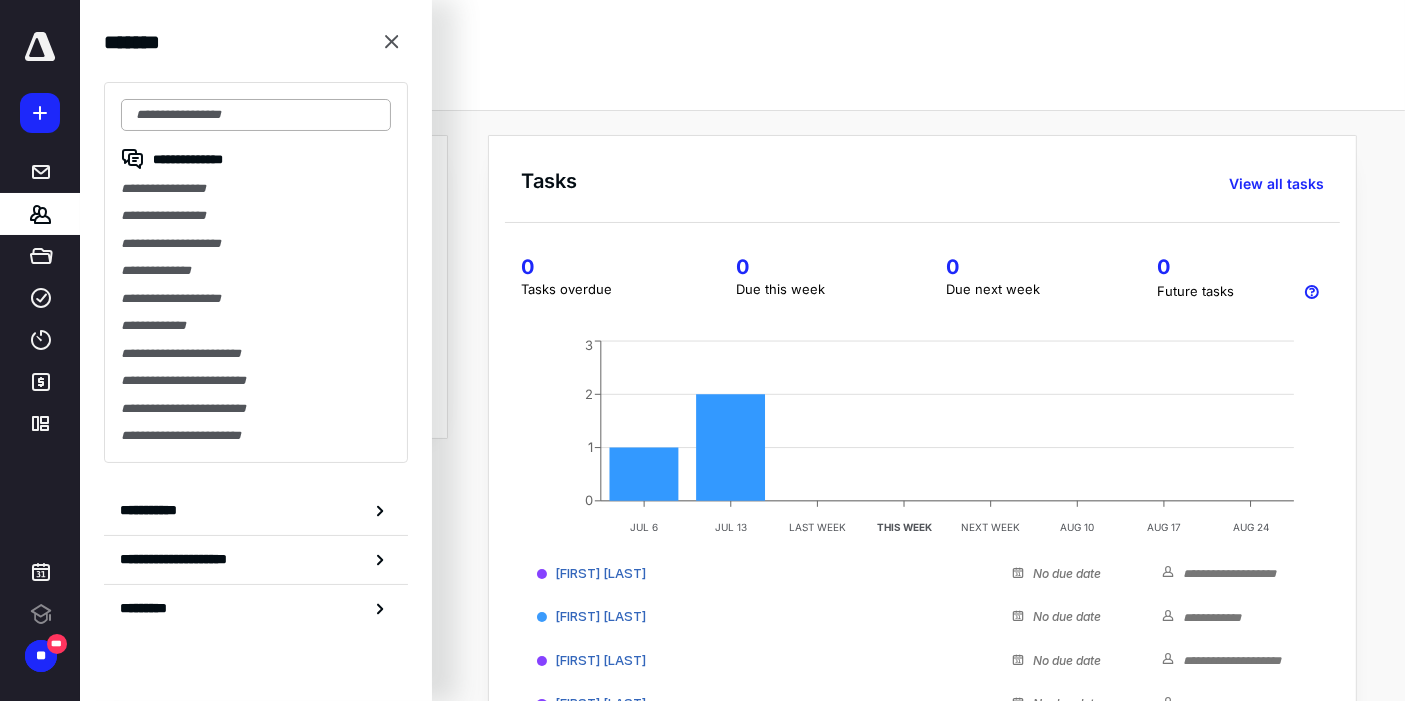 click at bounding box center [256, 115] 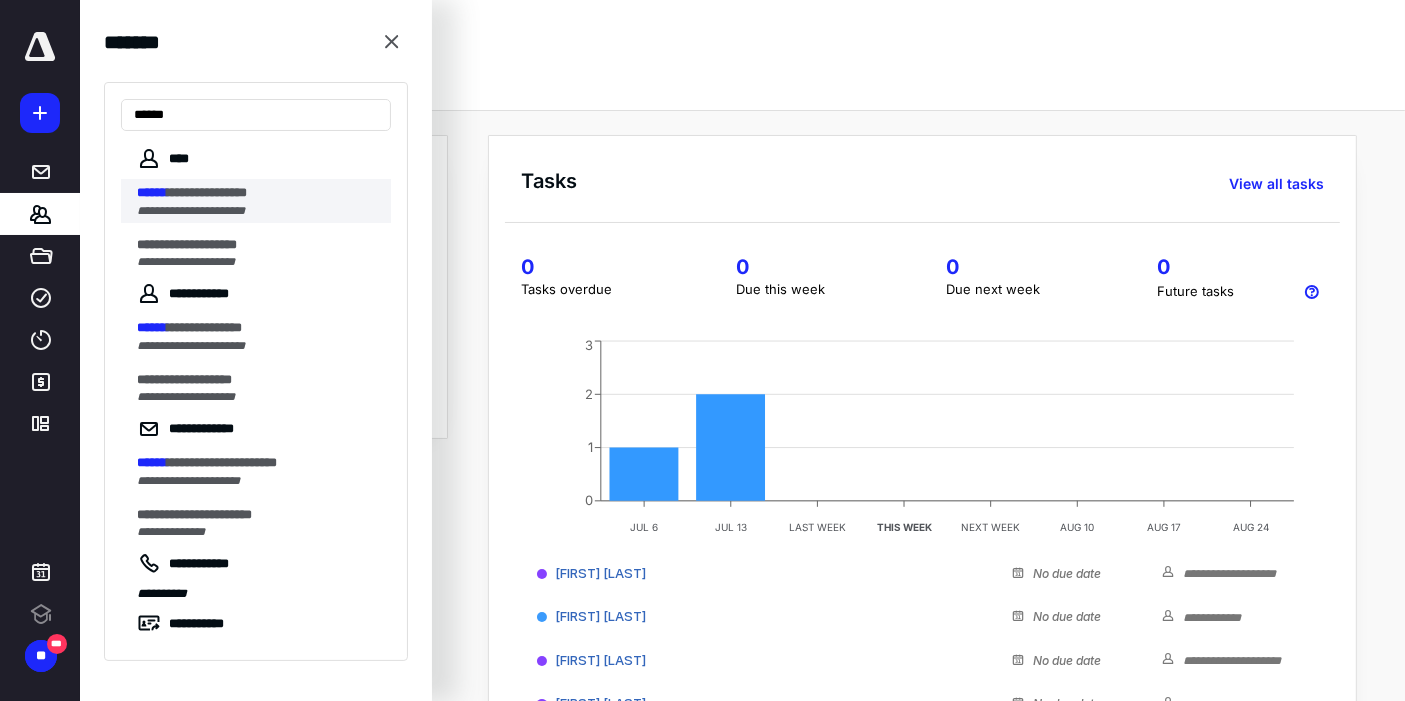 type on "******" 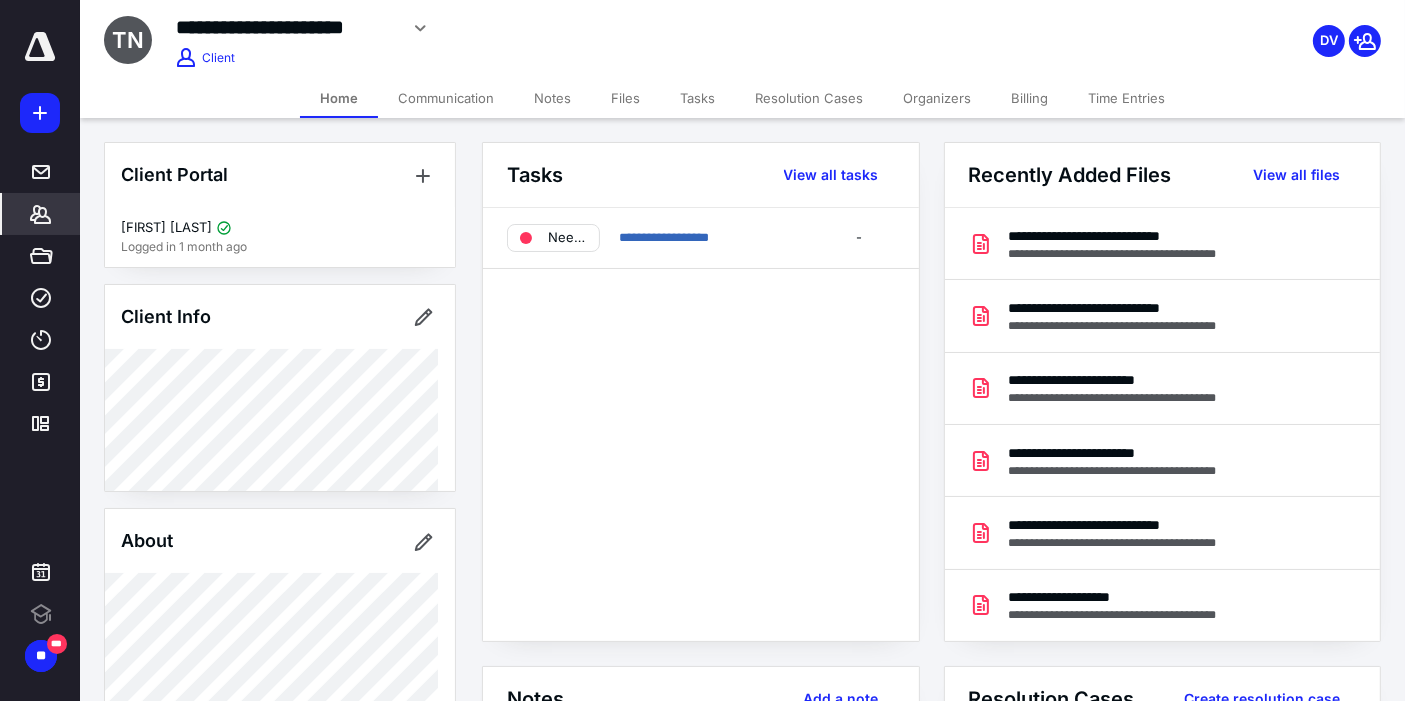 click on "Files" at bounding box center [625, 98] 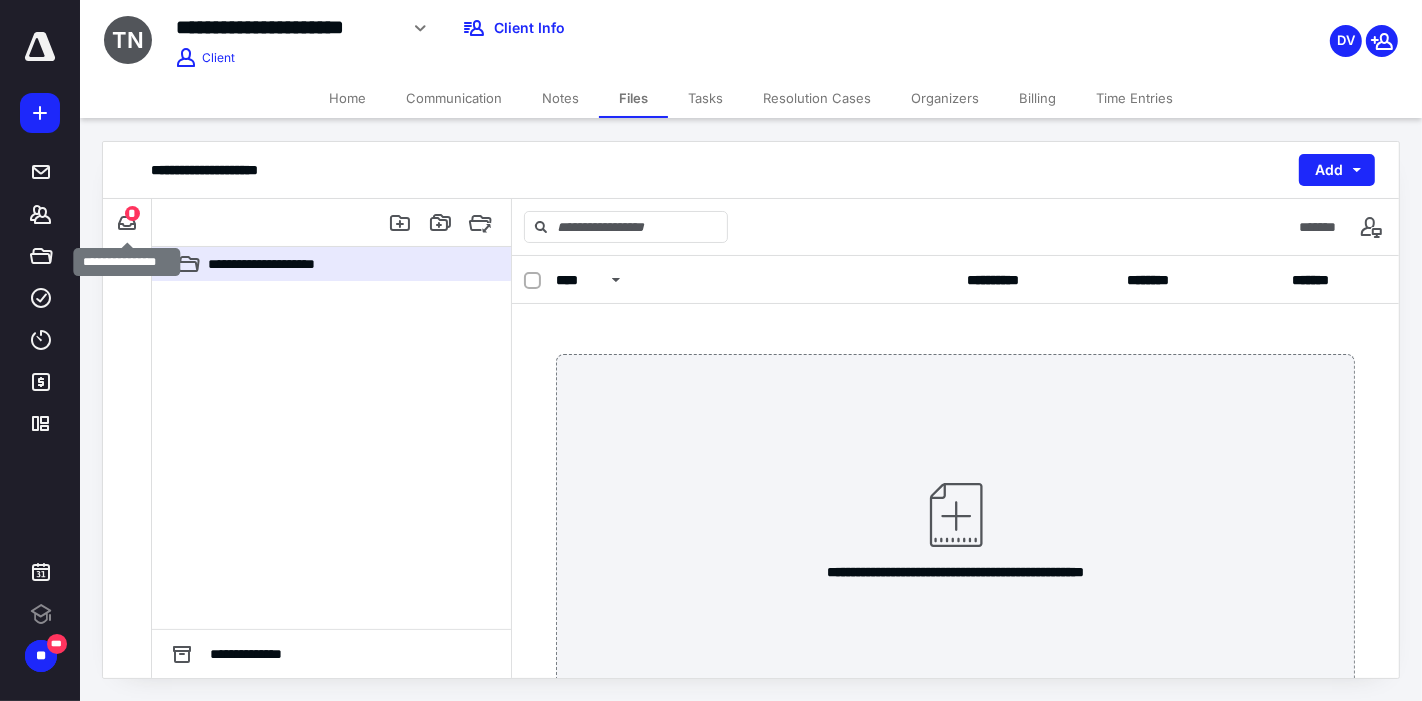 click on "*" at bounding box center (132, 213) 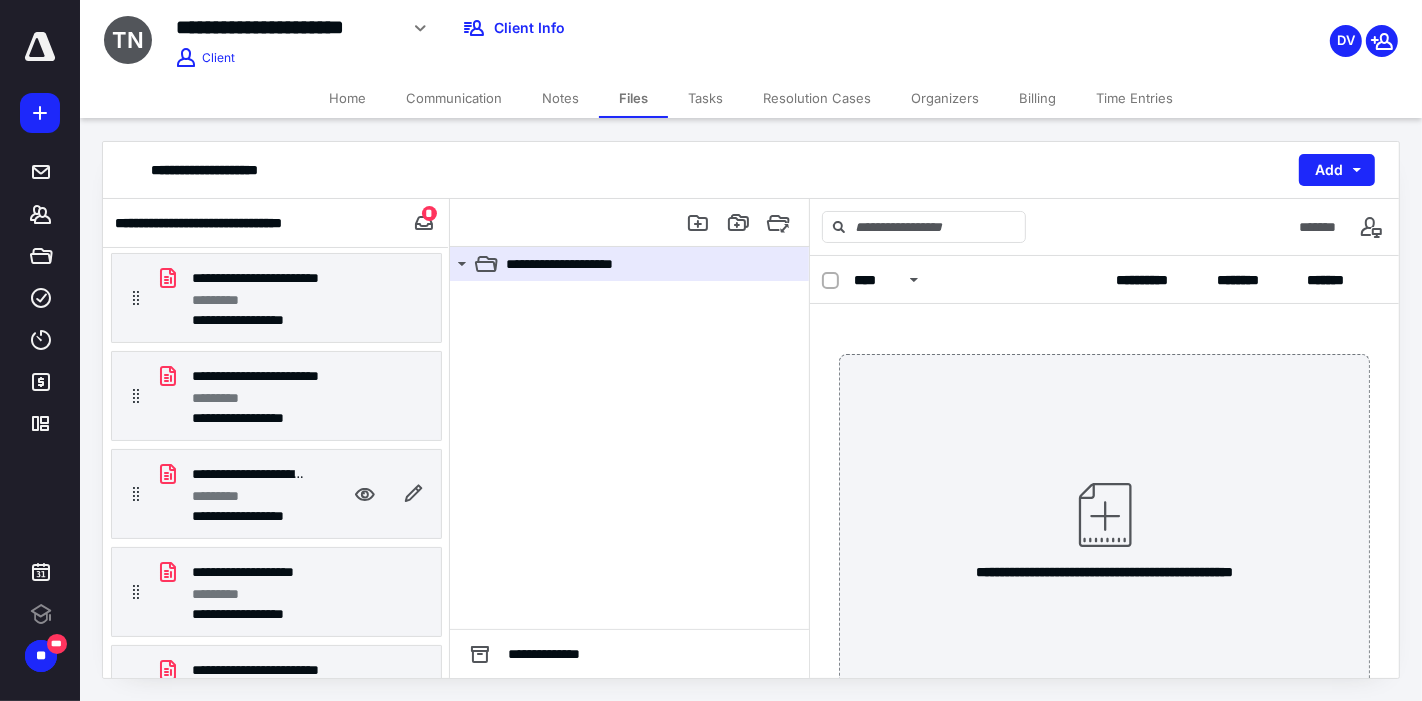 scroll, scrollTop: 0, scrollLeft: 0, axis: both 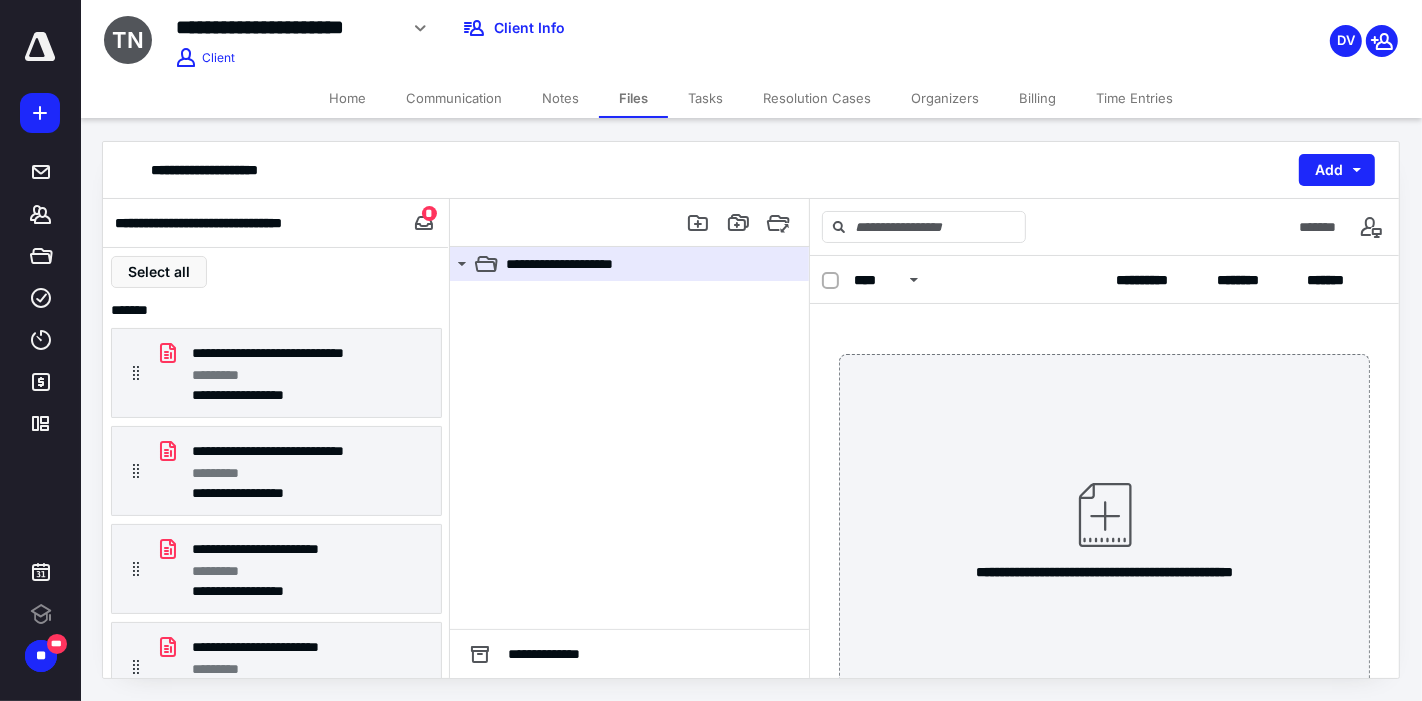 click on "**********" at bounding box center (751, 170) 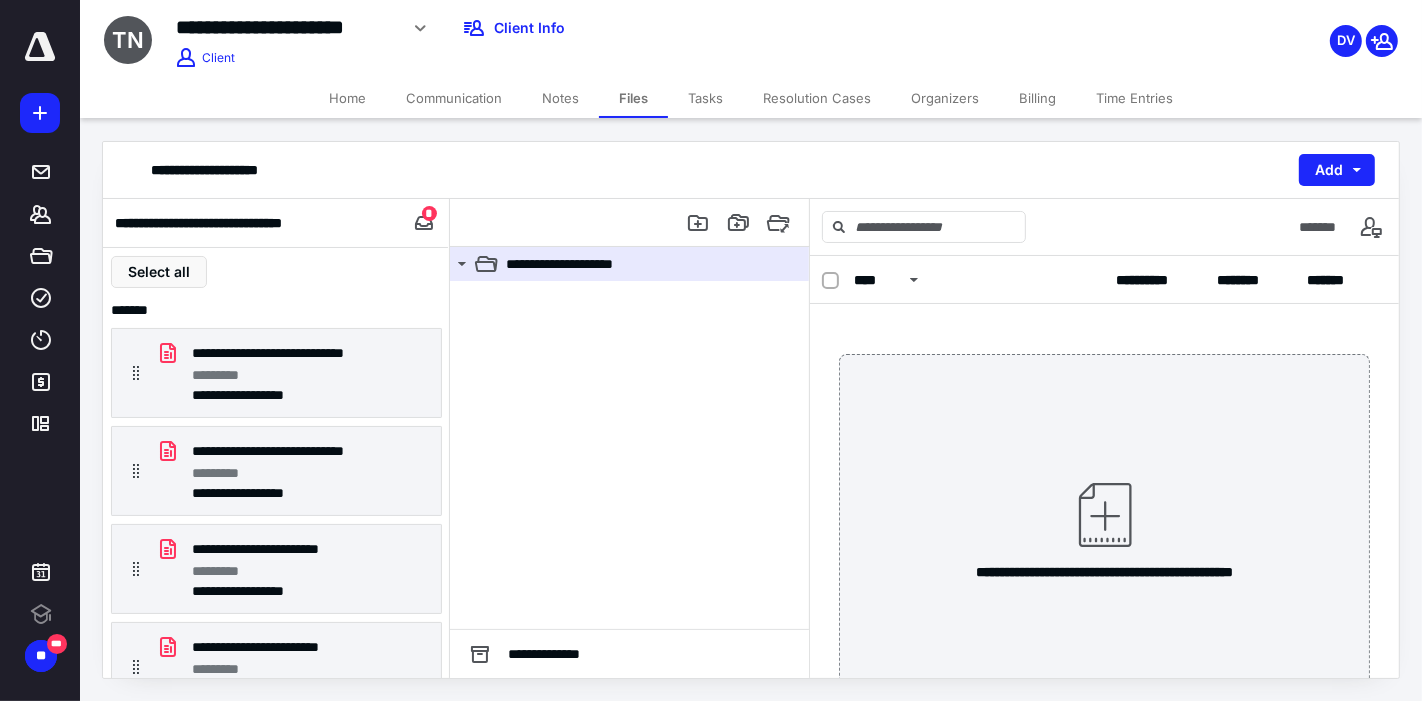 click on "**********" at bounding box center [751, 170] 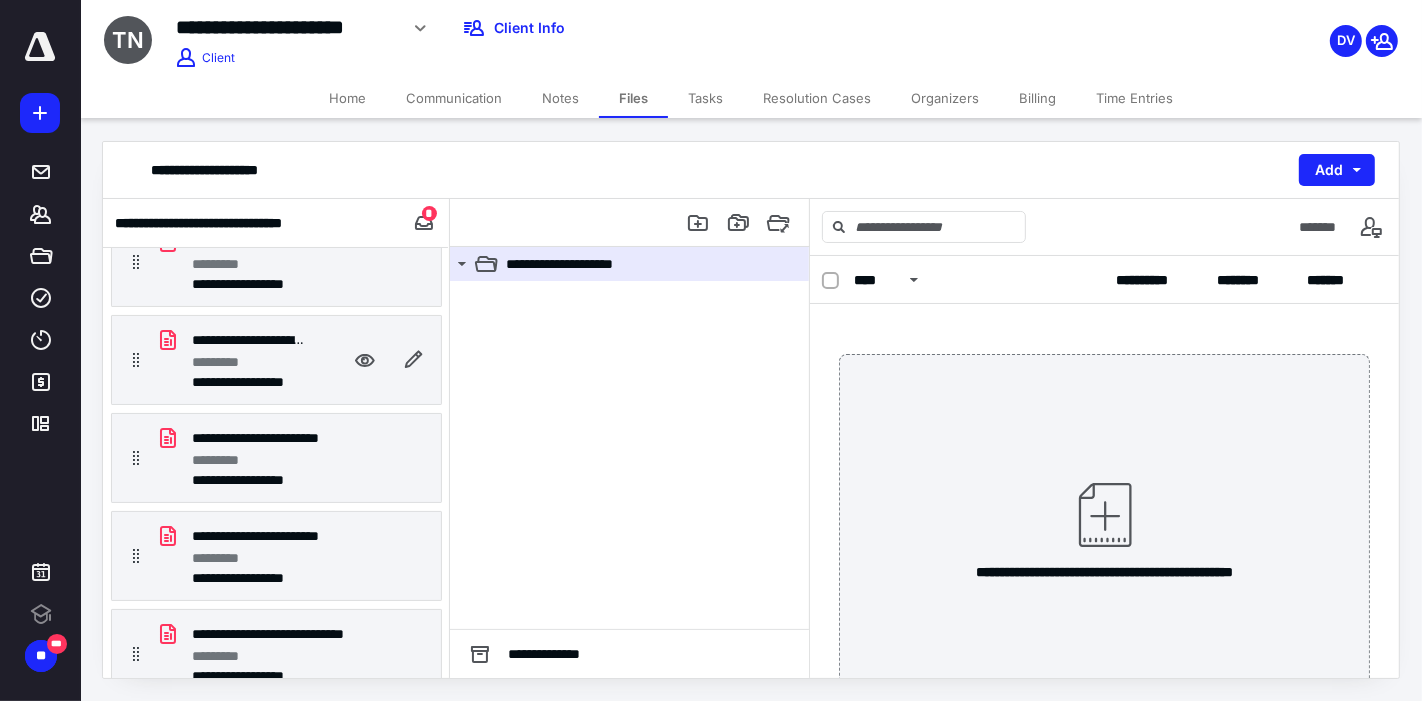 scroll, scrollTop: 0, scrollLeft: 0, axis: both 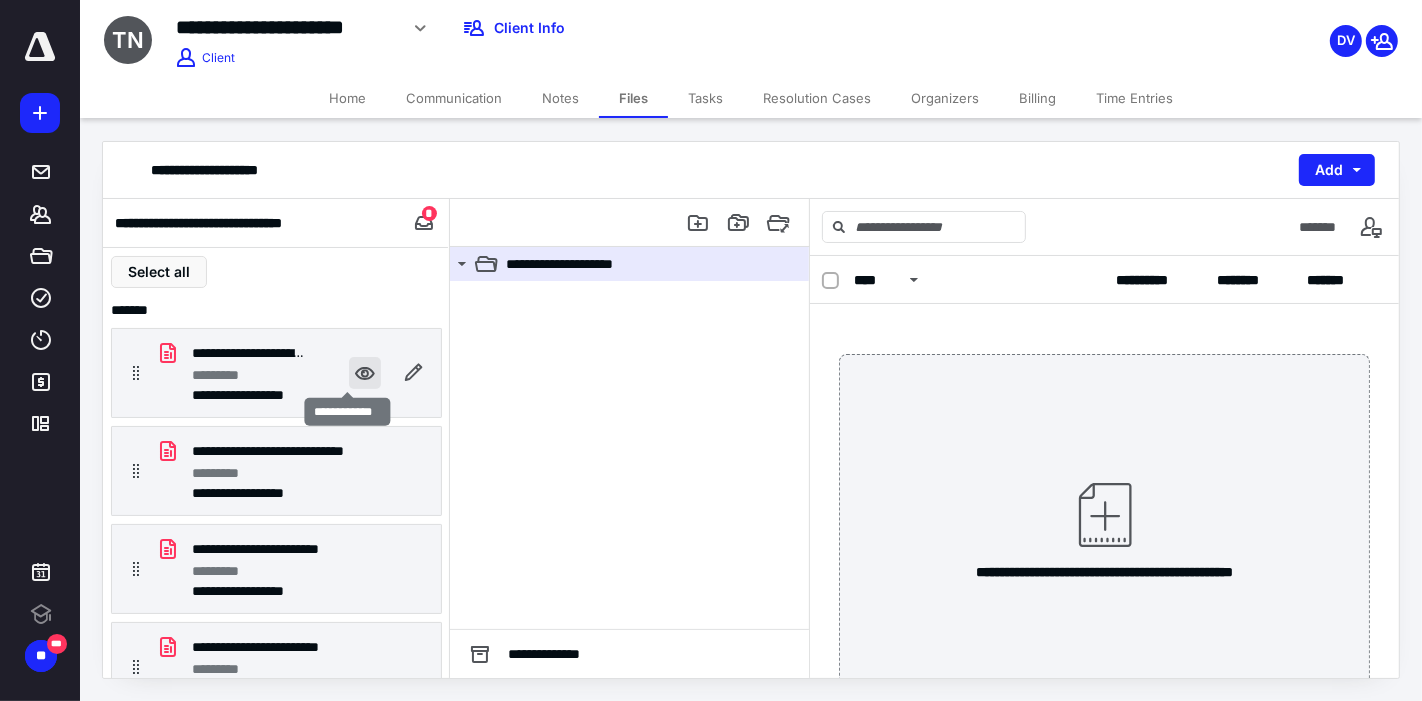 click at bounding box center [365, 373] 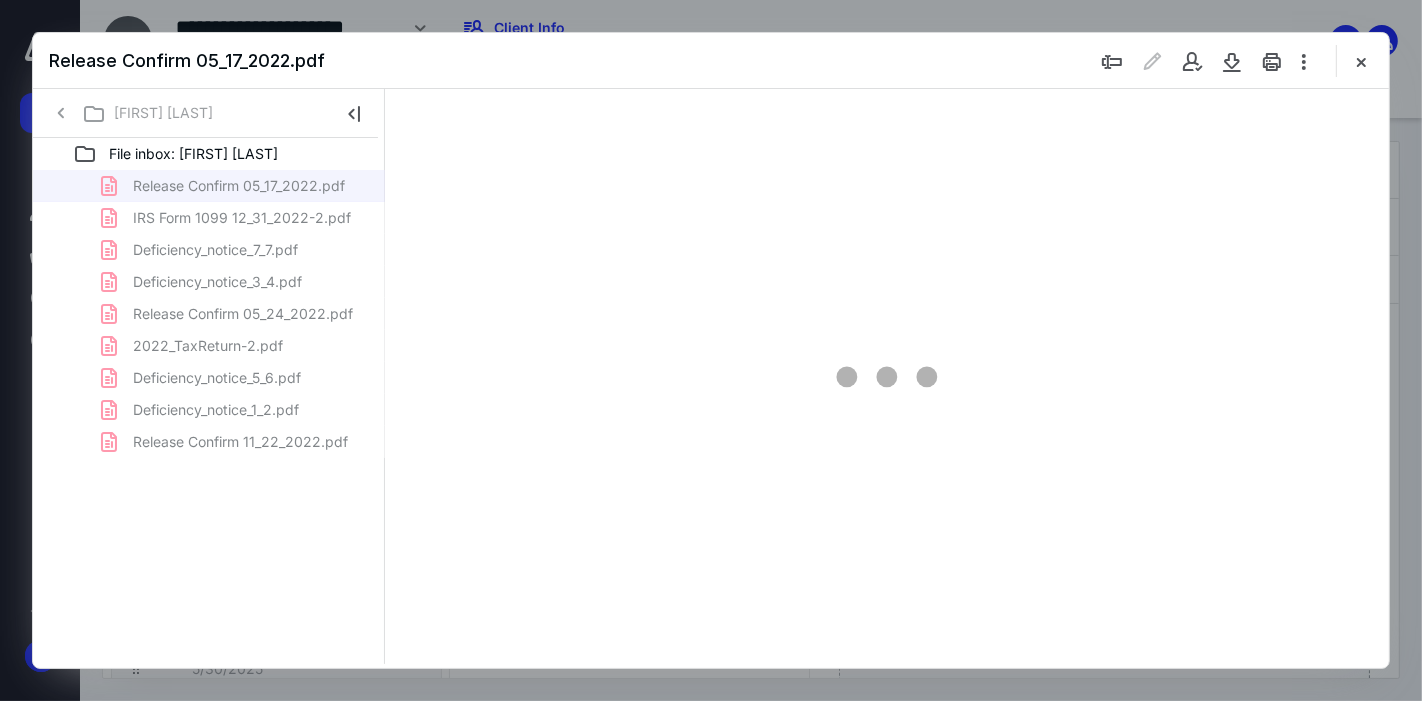 scroll, scrollTop: 0, scrollLeft: 0, axis: both 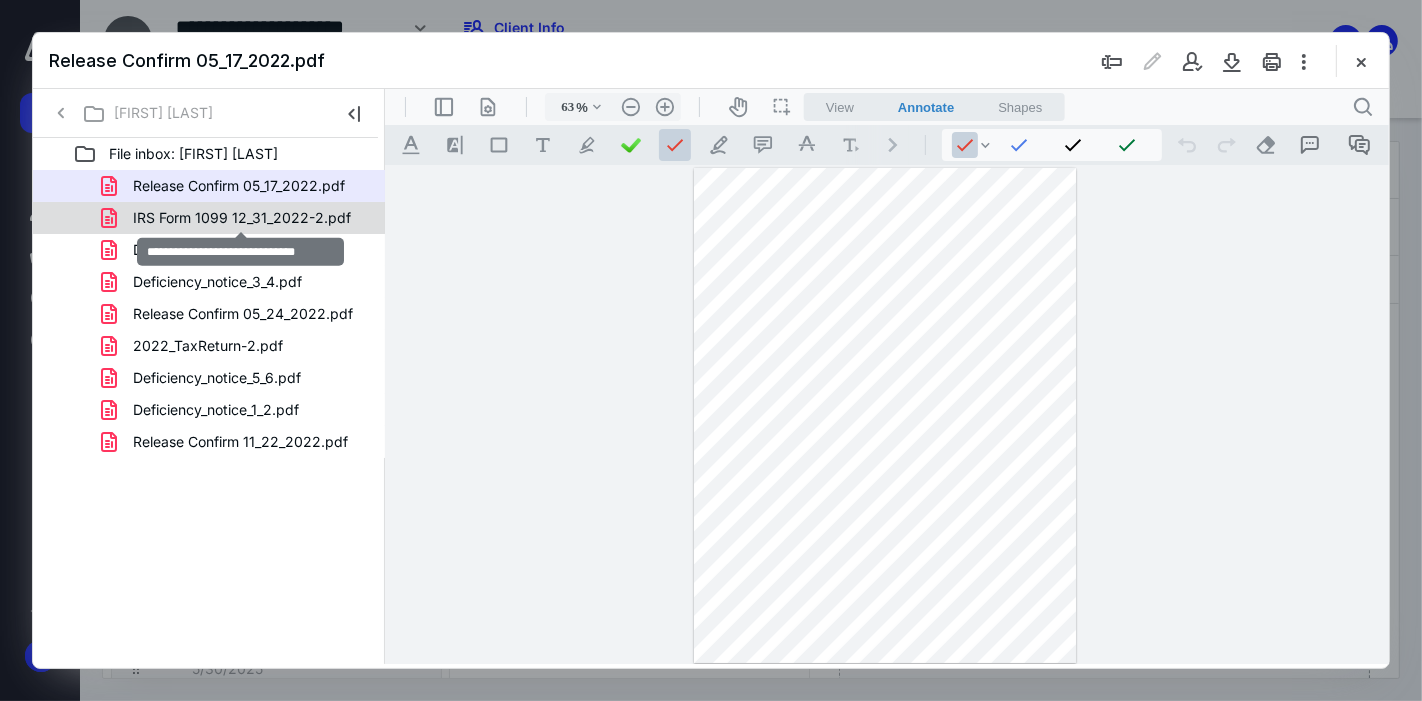 click on "IRS Form 1099 12_31_2022-2.pdf" at bounding box center [242, 218] 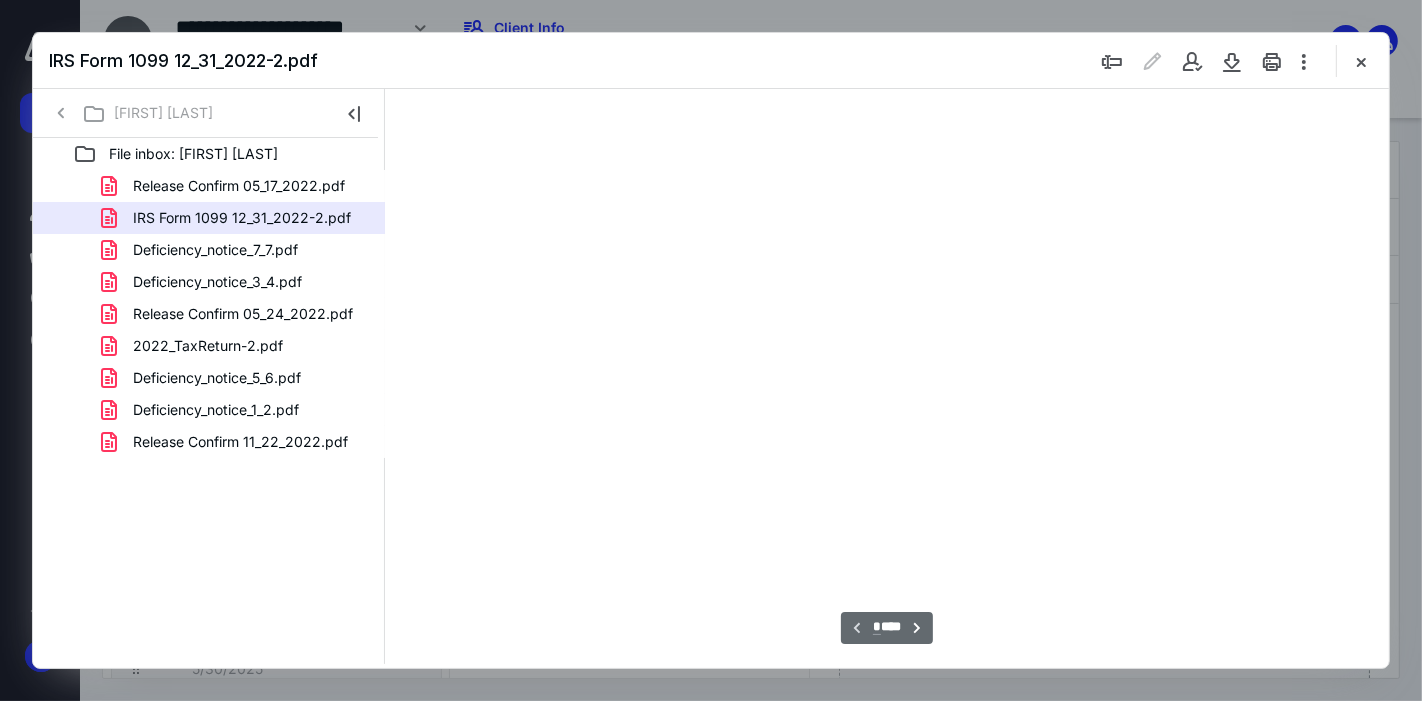 scroll, scrollTop: 79, scrollLeft: 0, axis: vertical 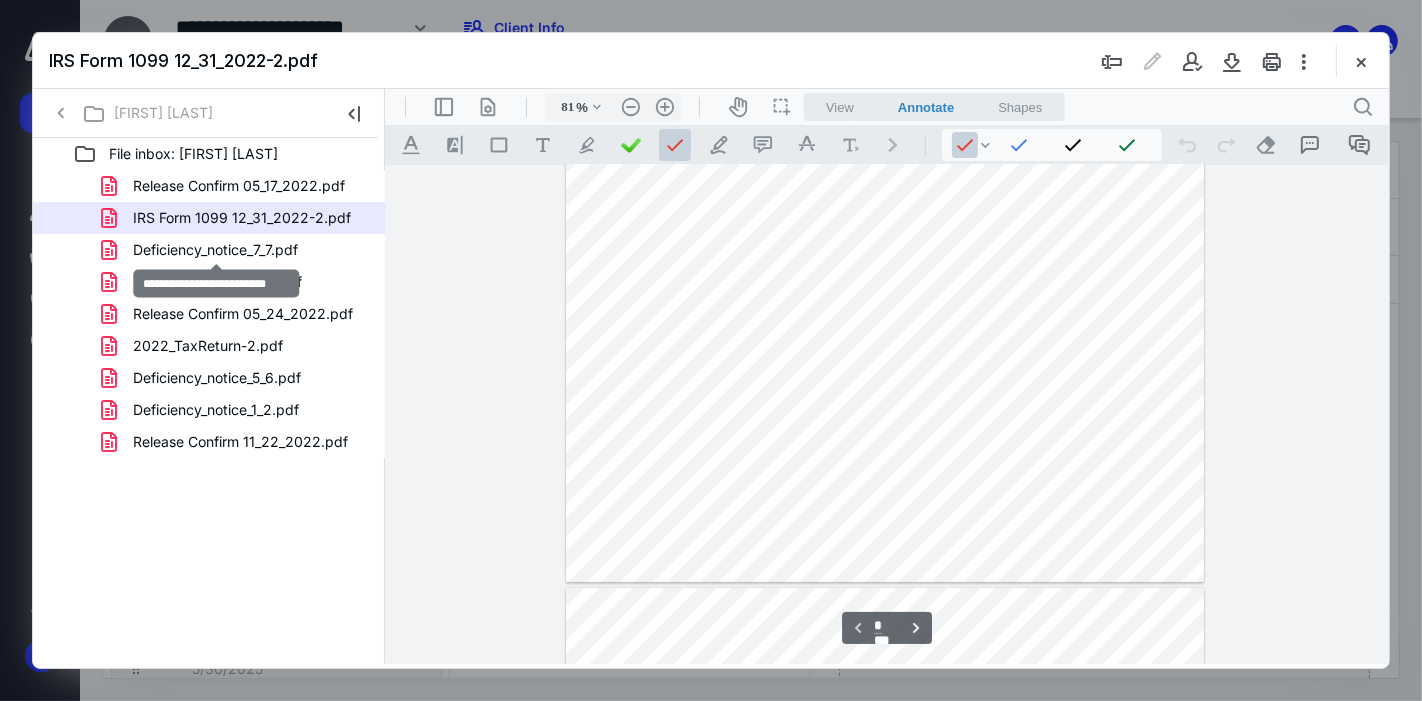 click on "Deficiency_notice_7_7.pdf" at bounding box center [215, 250] 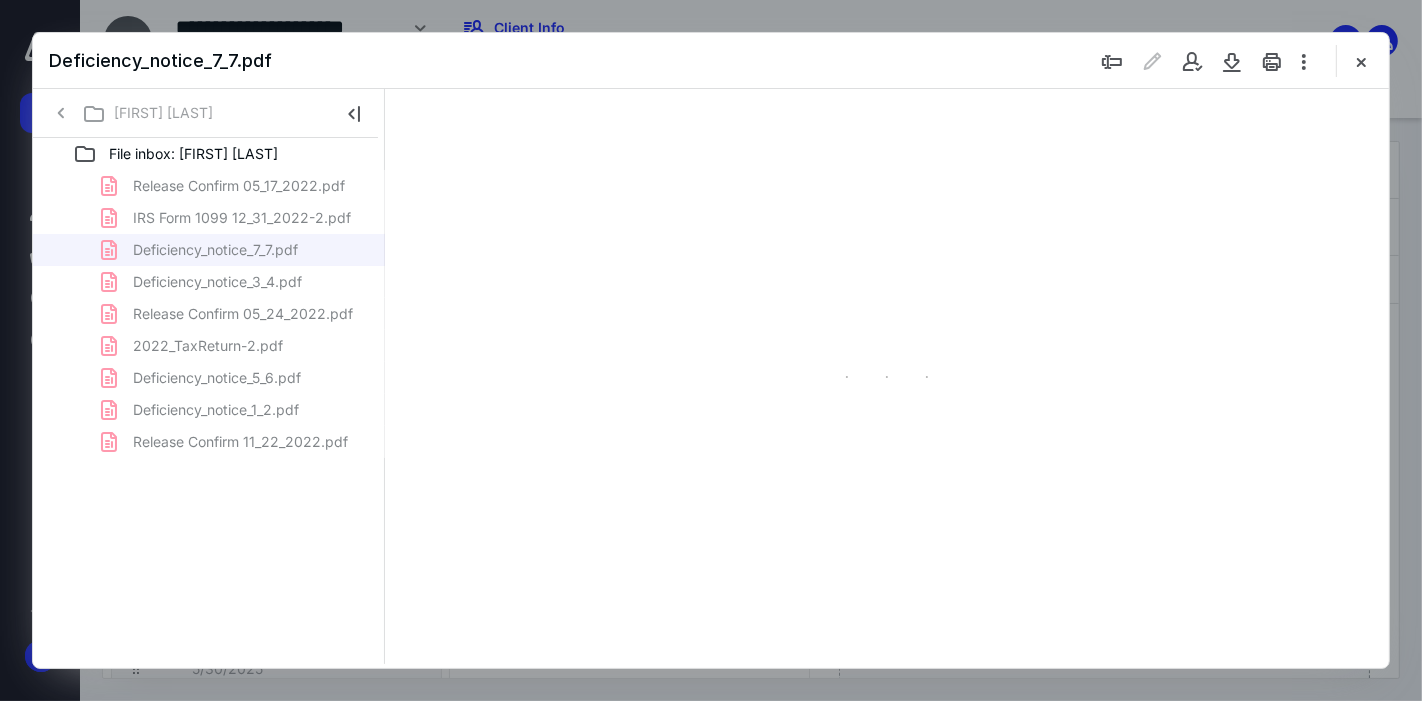 scroll, scrollTop: 0, scrollLeft: 0, axis: both 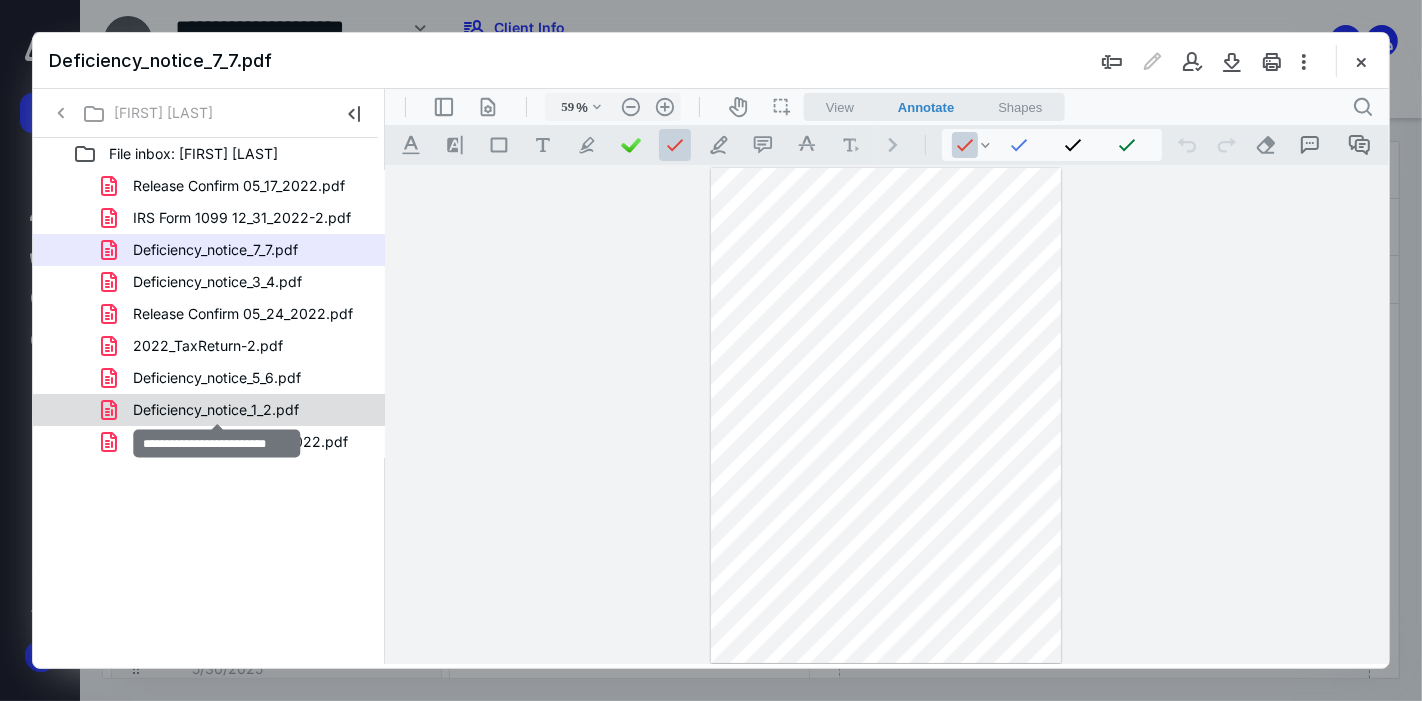 click on "Deficiency_notice_1_2.pdf" at bounding box center [216, 410] 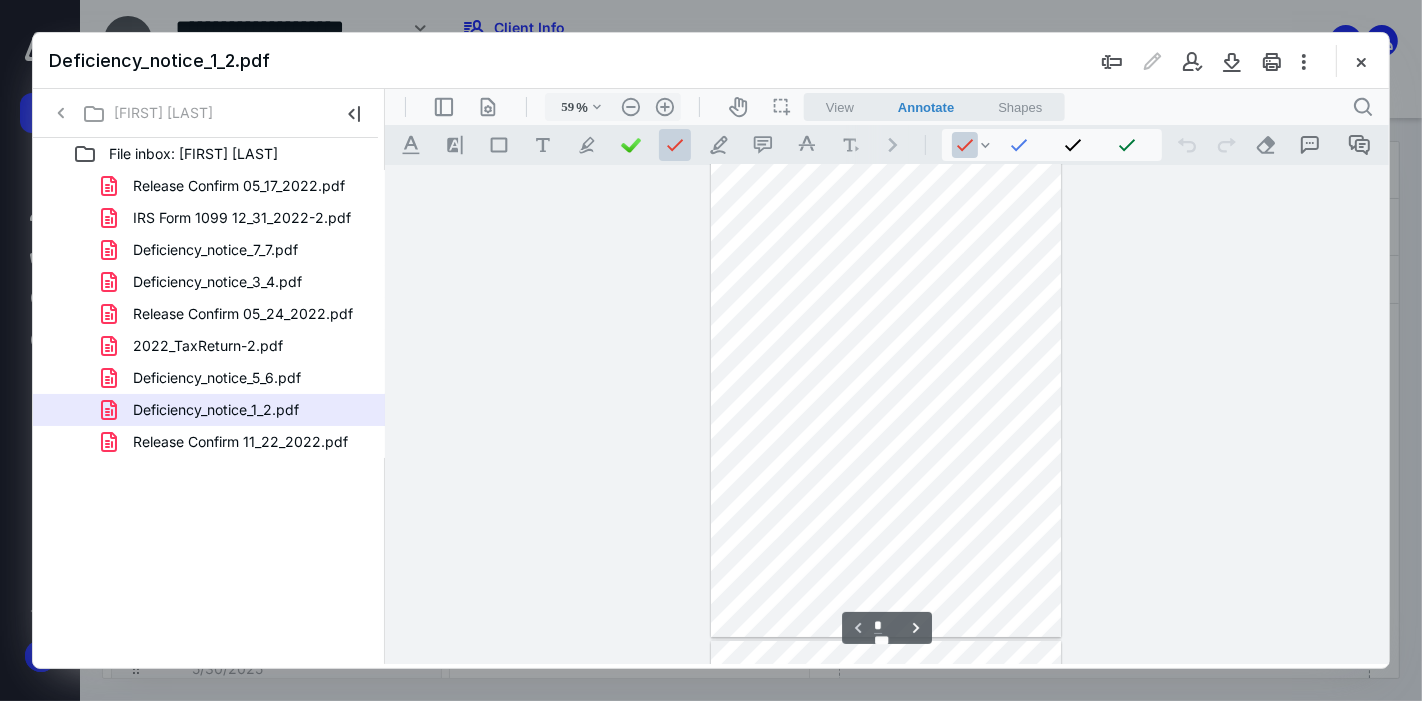 scroll, scrollTop: 0, scrollLeft: 0, axis: both 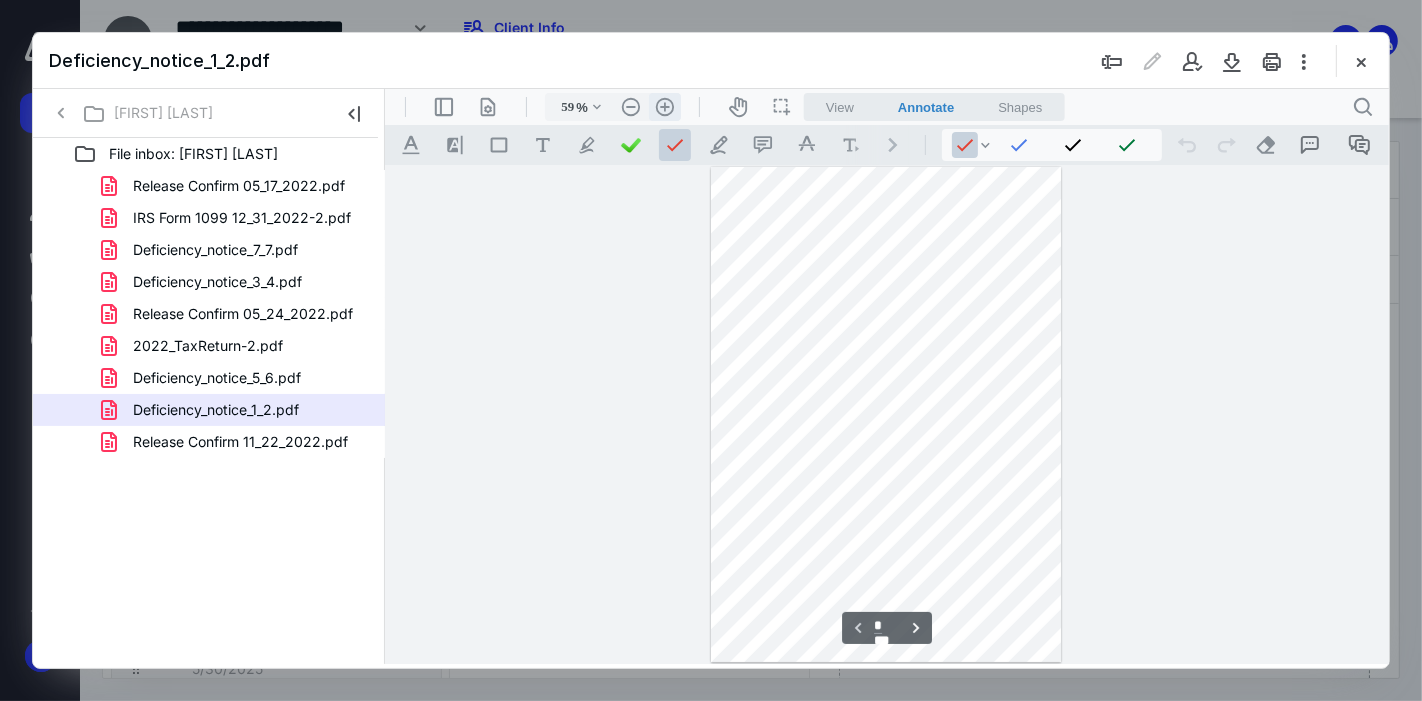 click on ".cls-1{fill:#abb0c4;} icon - header - zoom - in - line" at bounding box center (664, 106) 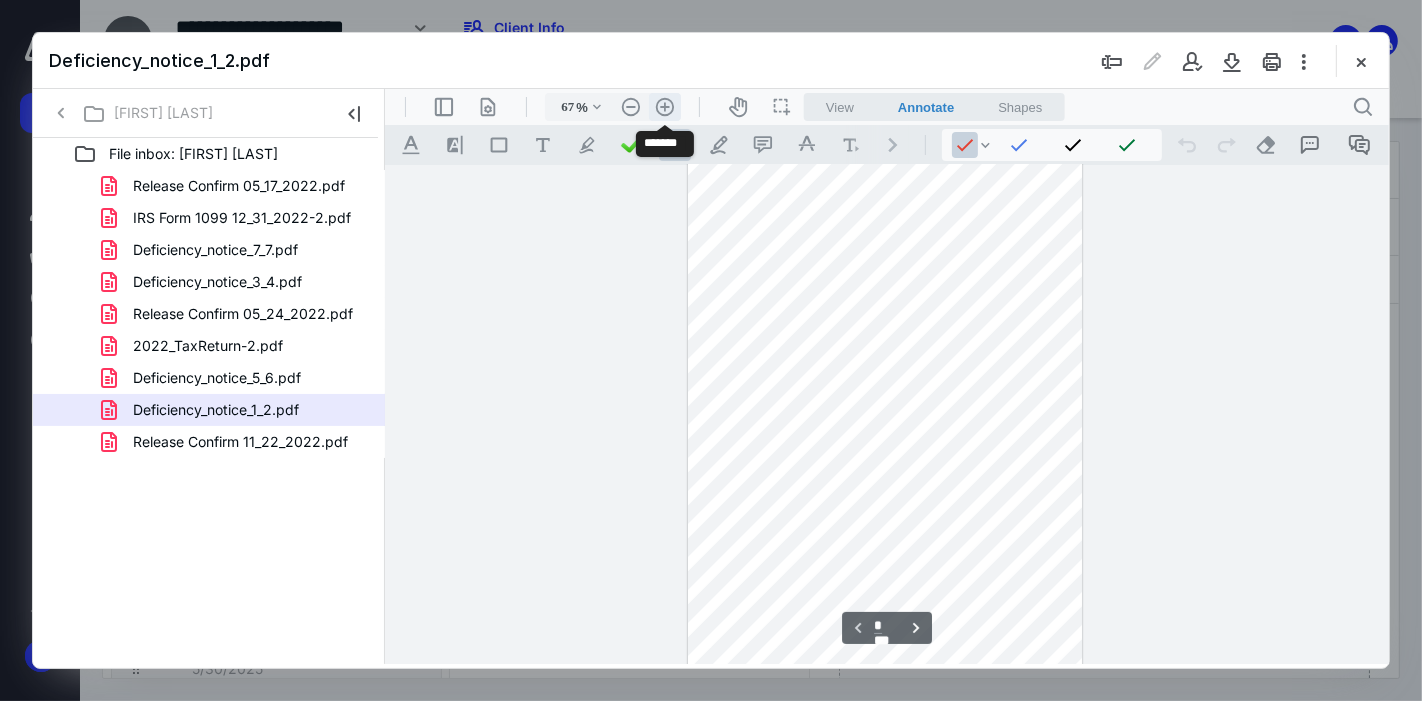 click on ".cls-1{fill:#abb0c4;} icon - header - zoom - in - line" at bounding box center [664, 106] 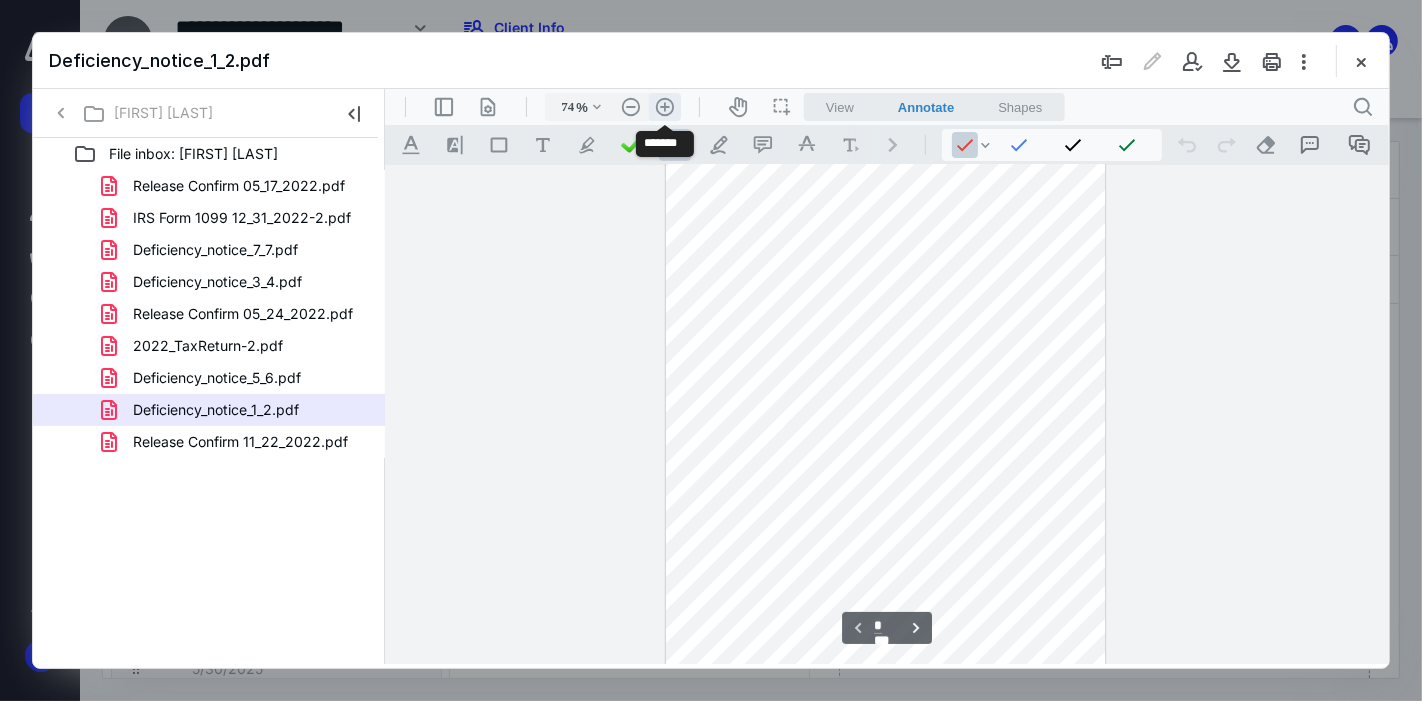 click on ".cls-1{fill:#abb0c4;} icon - header - zoom - in - line" at bounding box center [664, 106] 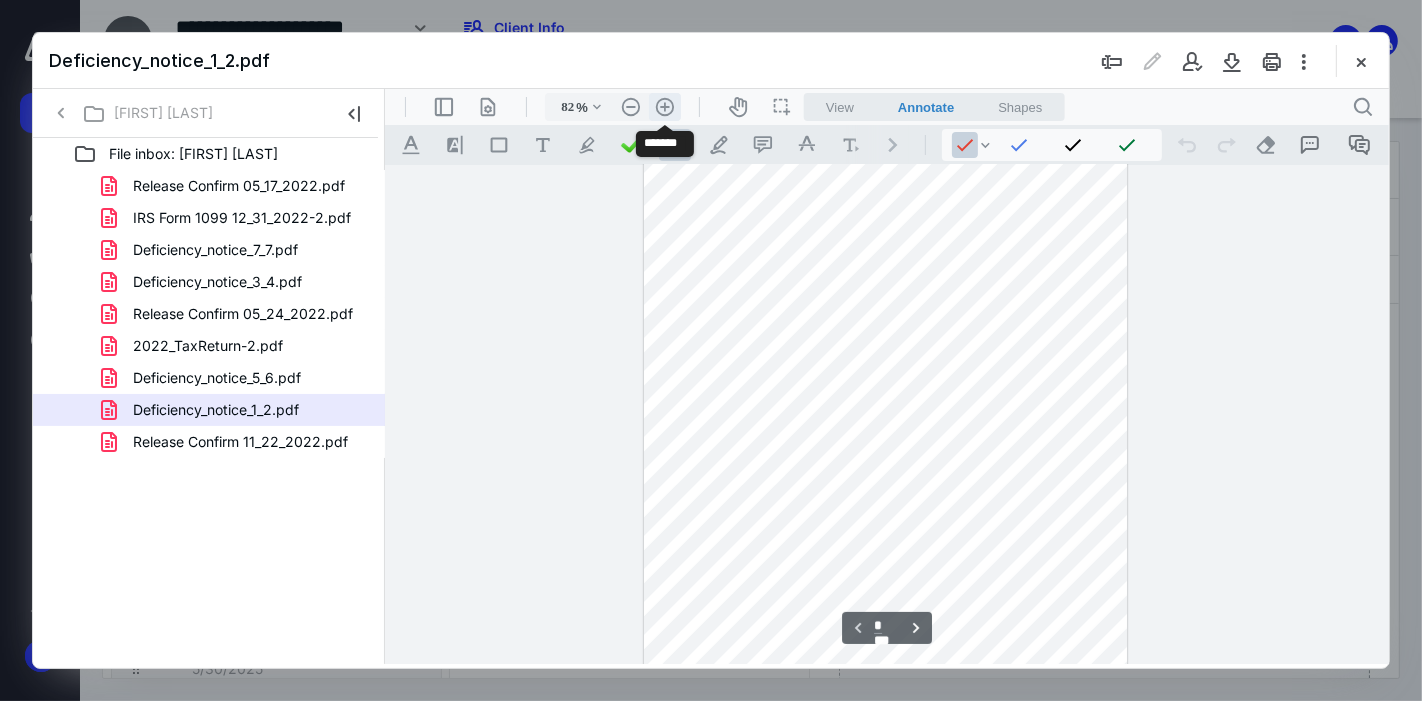 click on ".cls-1{fill:#abb0c4;} icon - header - zoom - in - line" at bounding box center [664, 106] 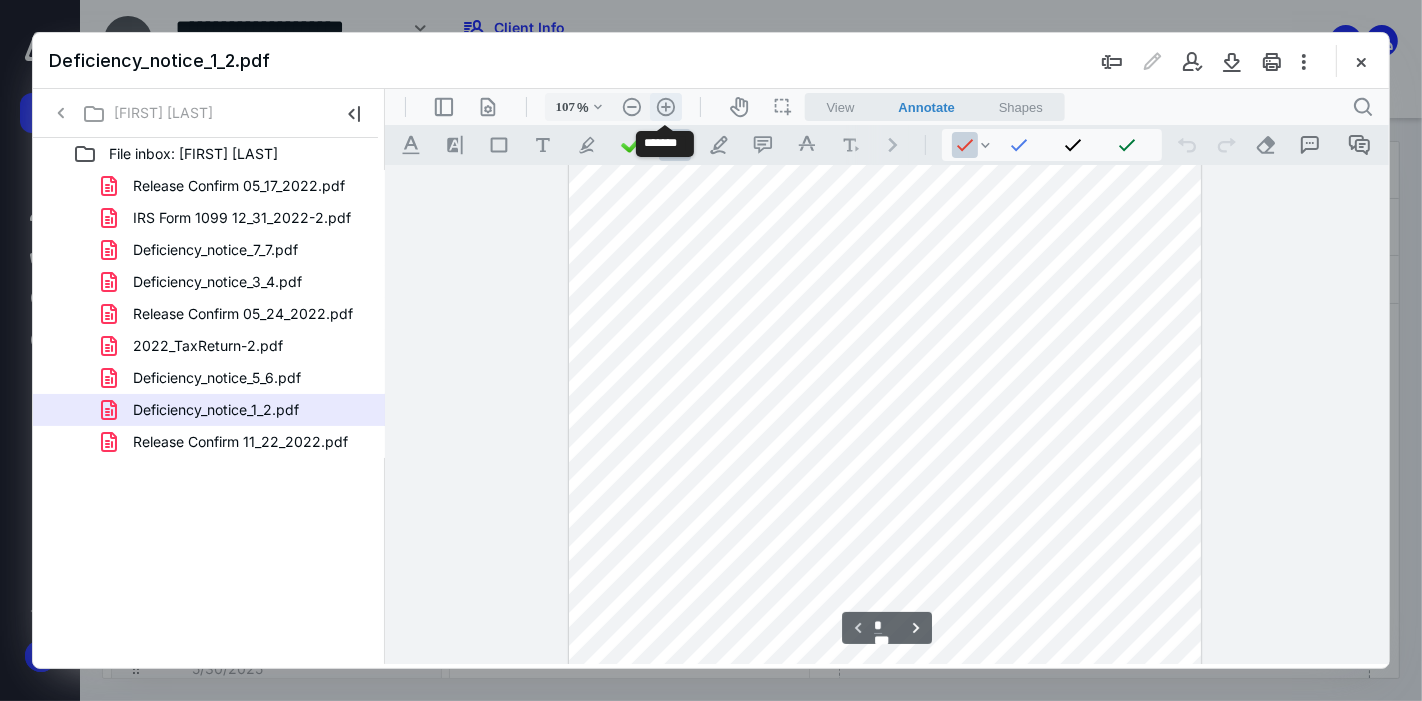 click on ".cls-1{fill:#abb0c4;} icon - header - zoom - in - line" at bounding box center (665, 106) 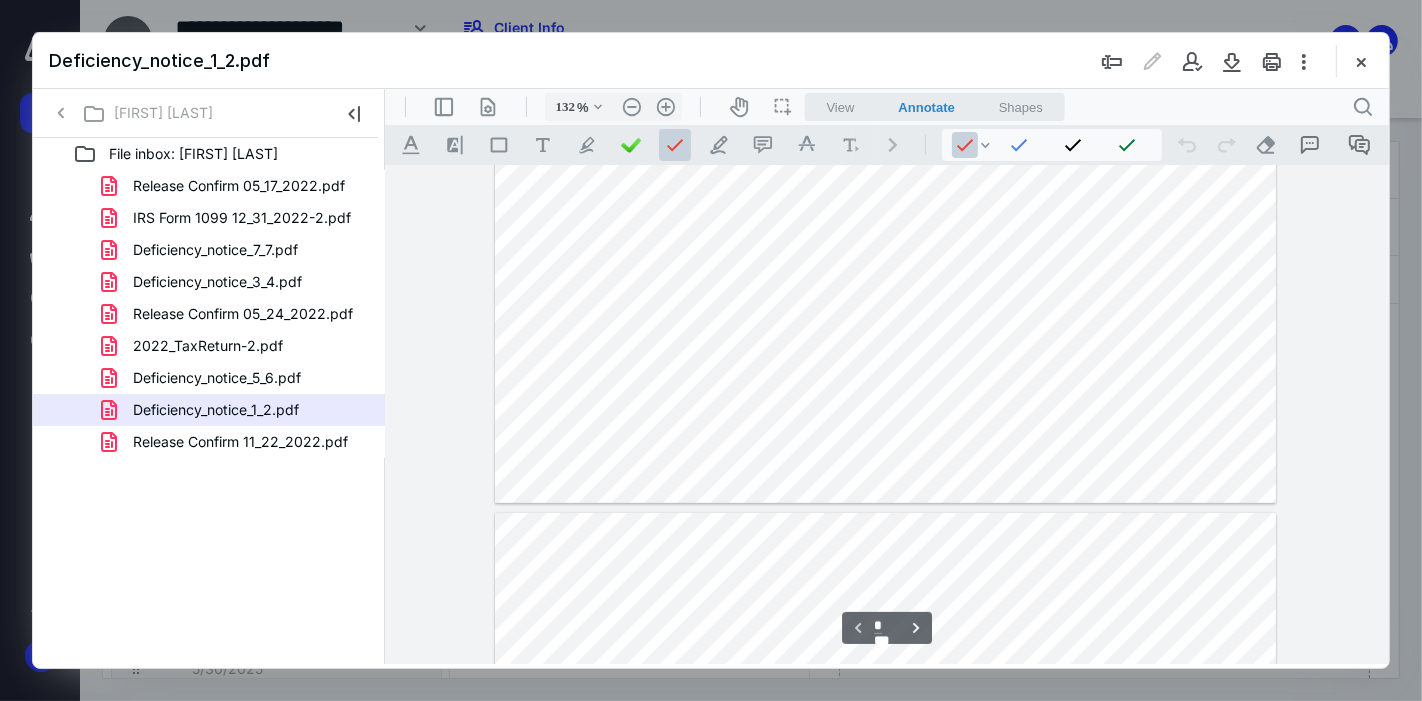 scroll, scrollTop: 777, scrollLeft: 0, axis: vertical 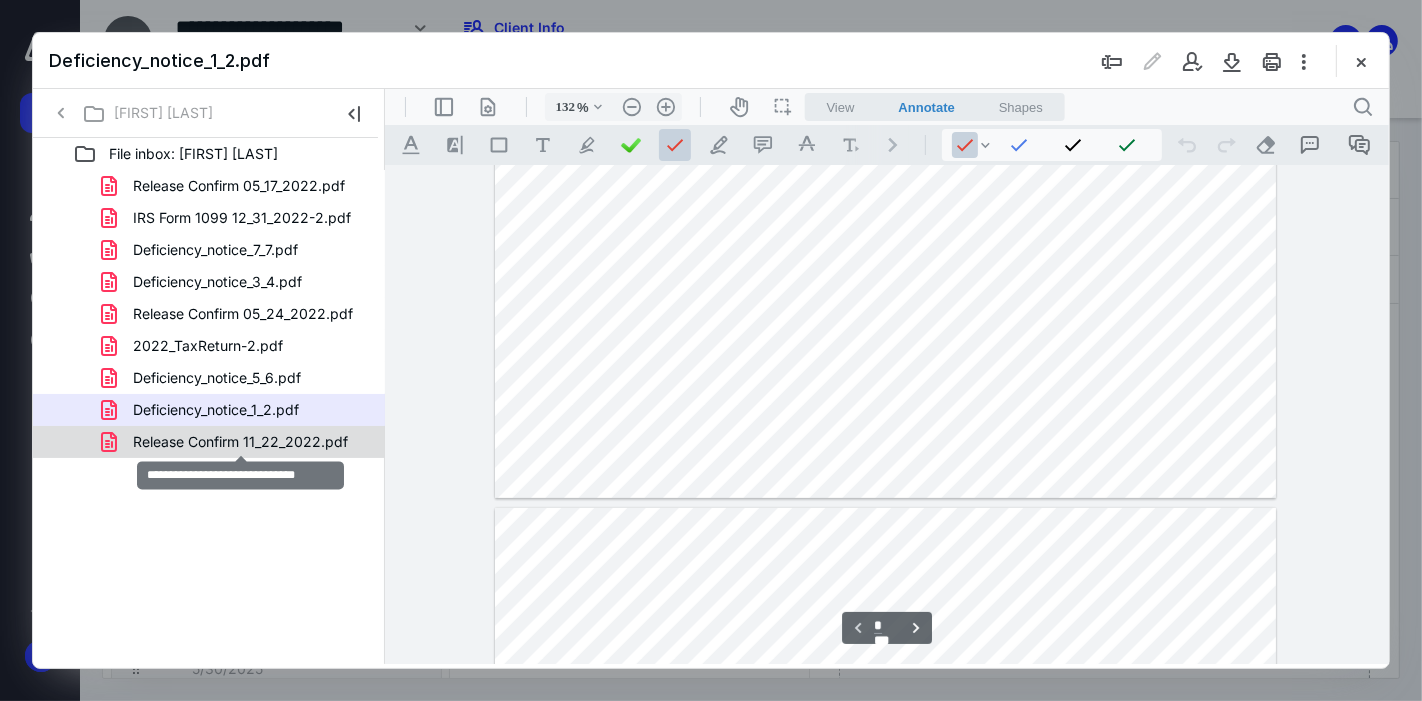 click on "Release Confirm 11_22_2022.pdf" at bounding box center (240, 442) 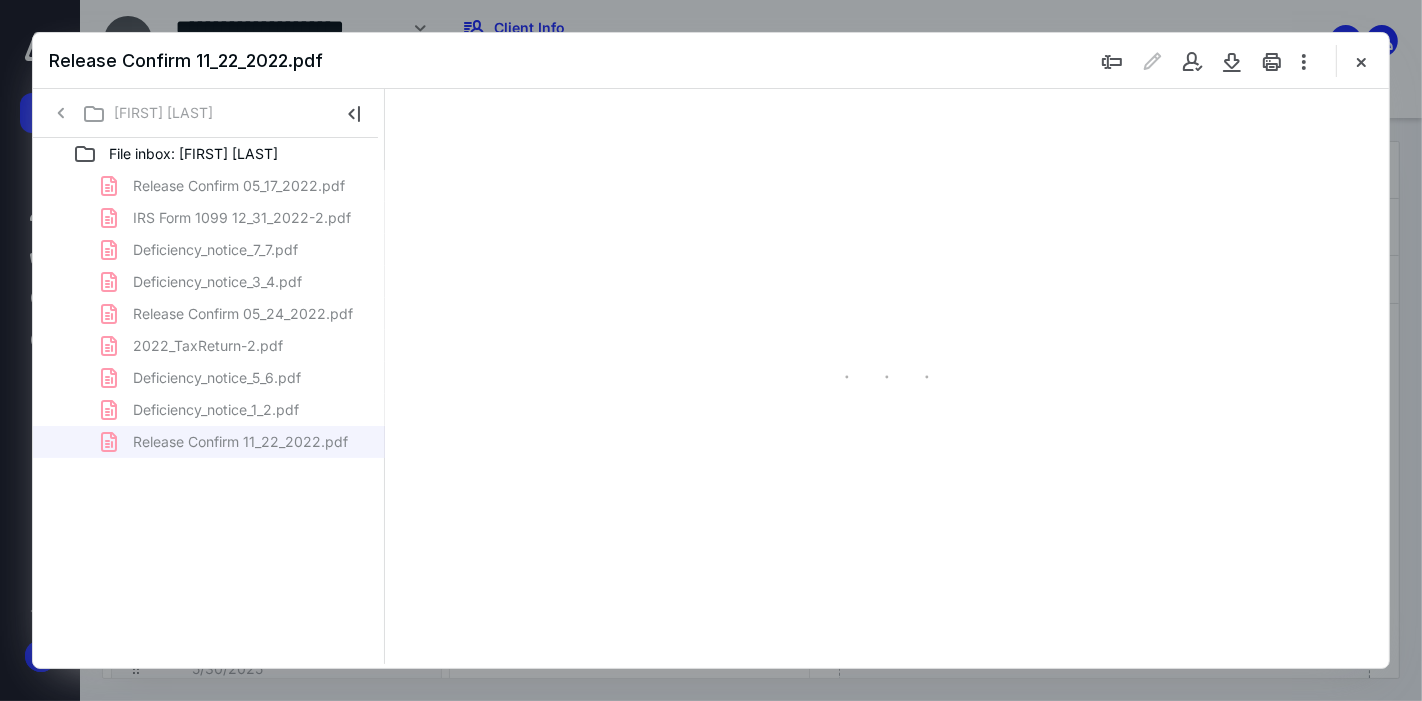 scroll, scrollTop: 0, scrollLeft: 0, axis: both 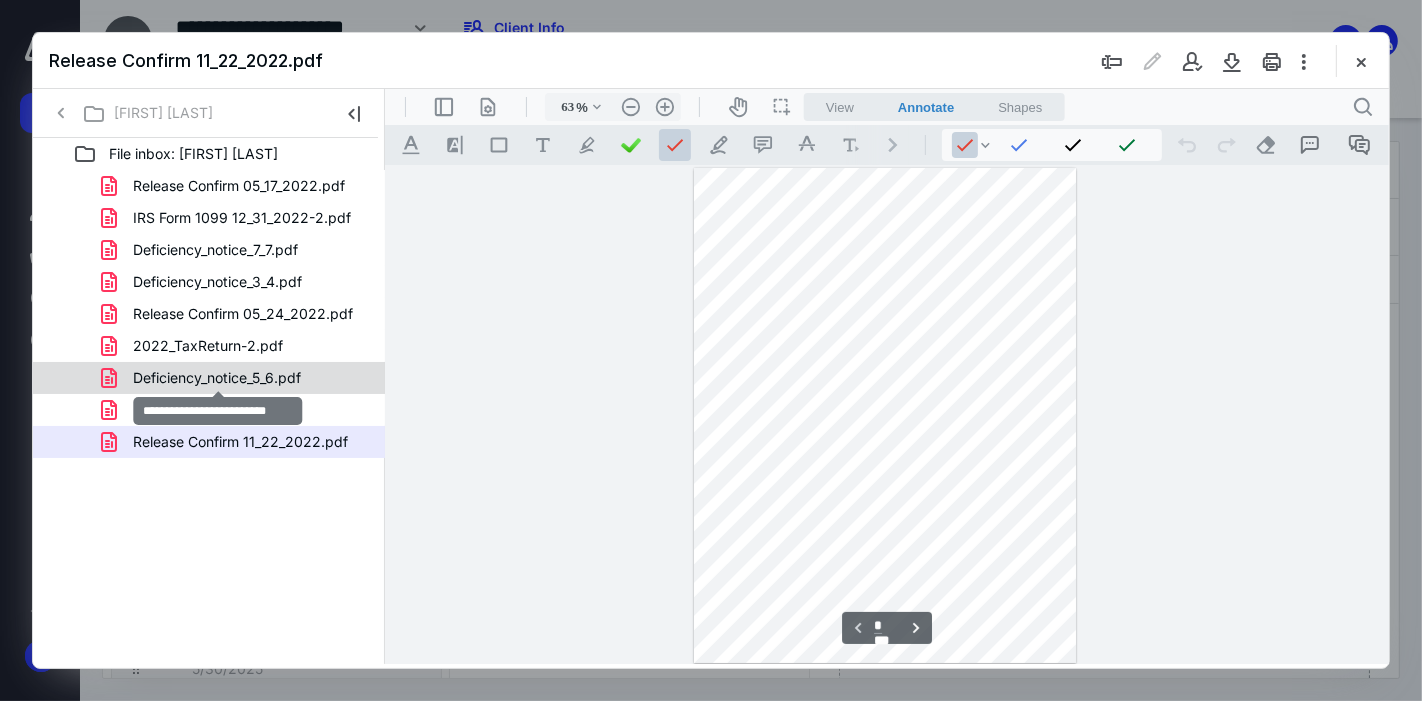 click on "Deficiency_notice_5_6.pdf" at bounding box center (217, 378) 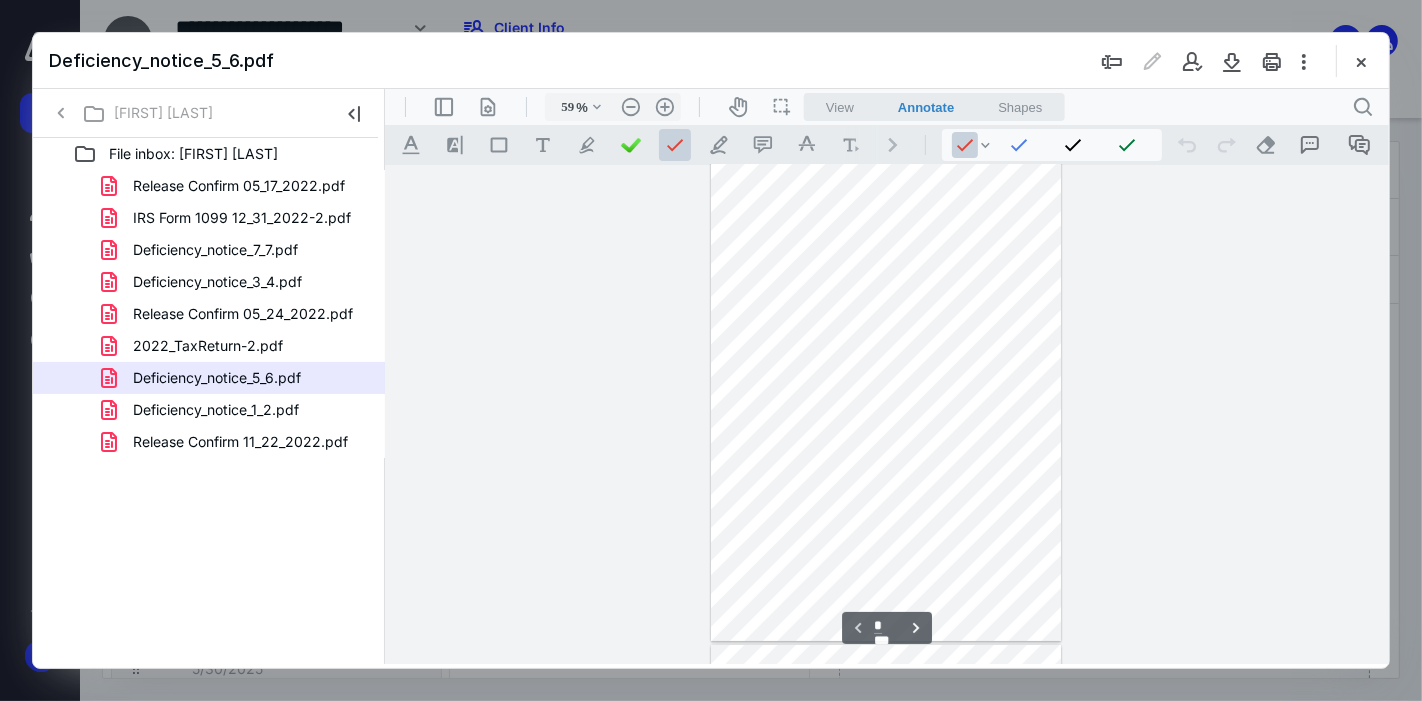 scroll, scrollTop: 0, scrollLeft: 0, axis: both 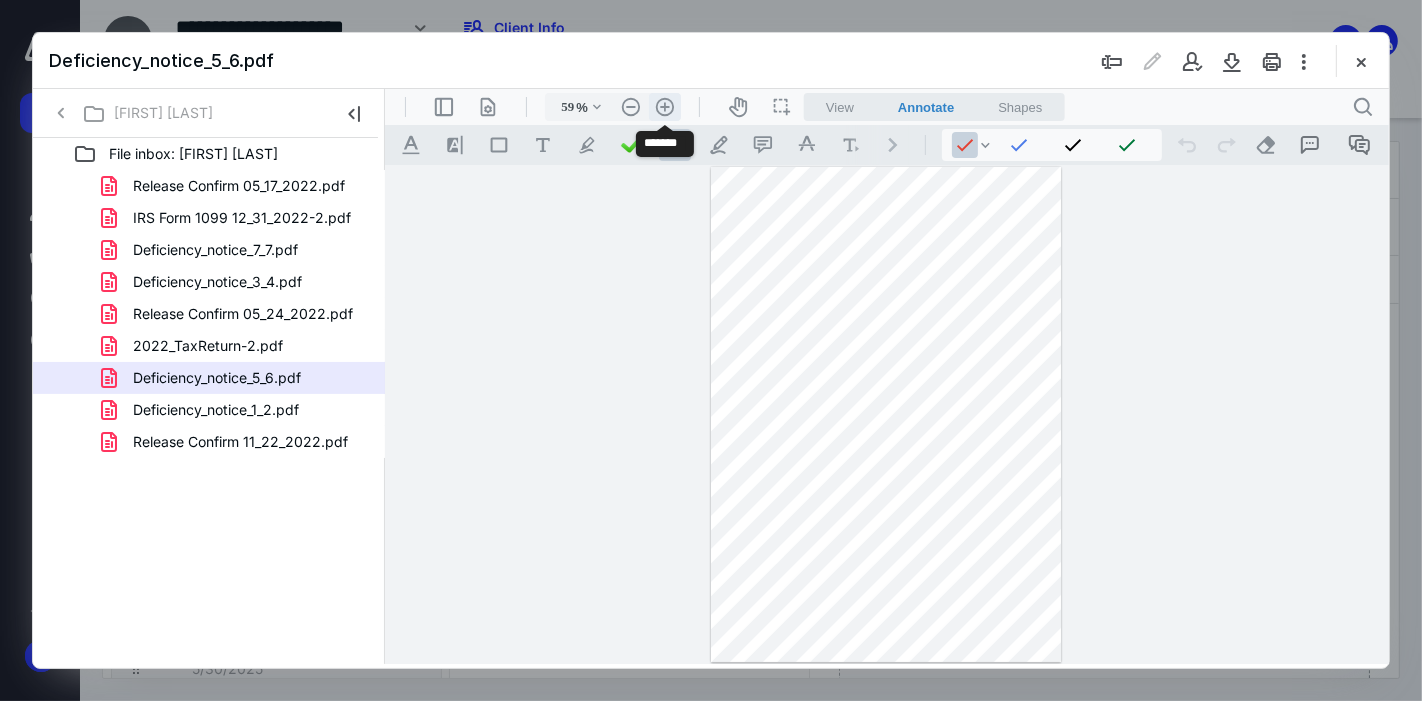 click on ".cls-1{fill:#abb0c4;} icon - header - zoom - in - line" at bounding box center (664, 106) 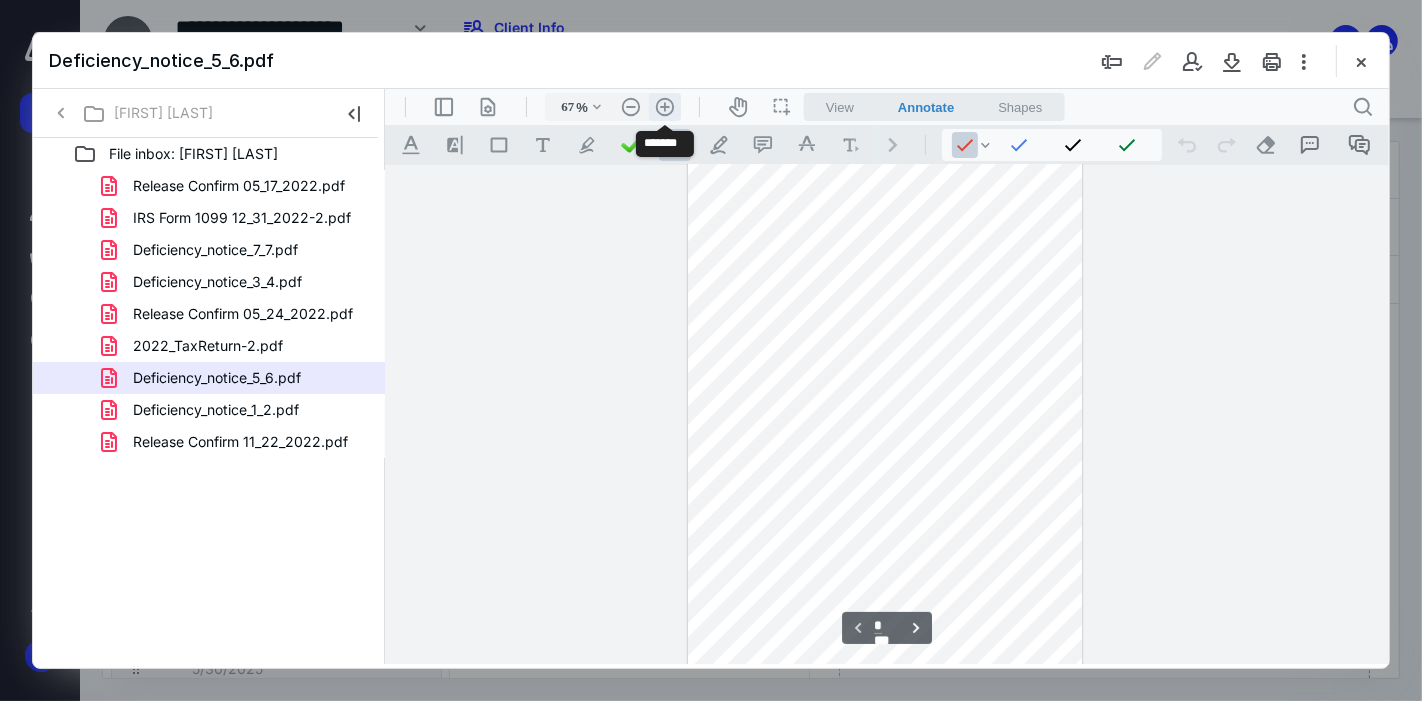 click on ".cls-1{fill:#abb0c4;} icon - header - zoom - in - line" at bounding box center [664, 106] 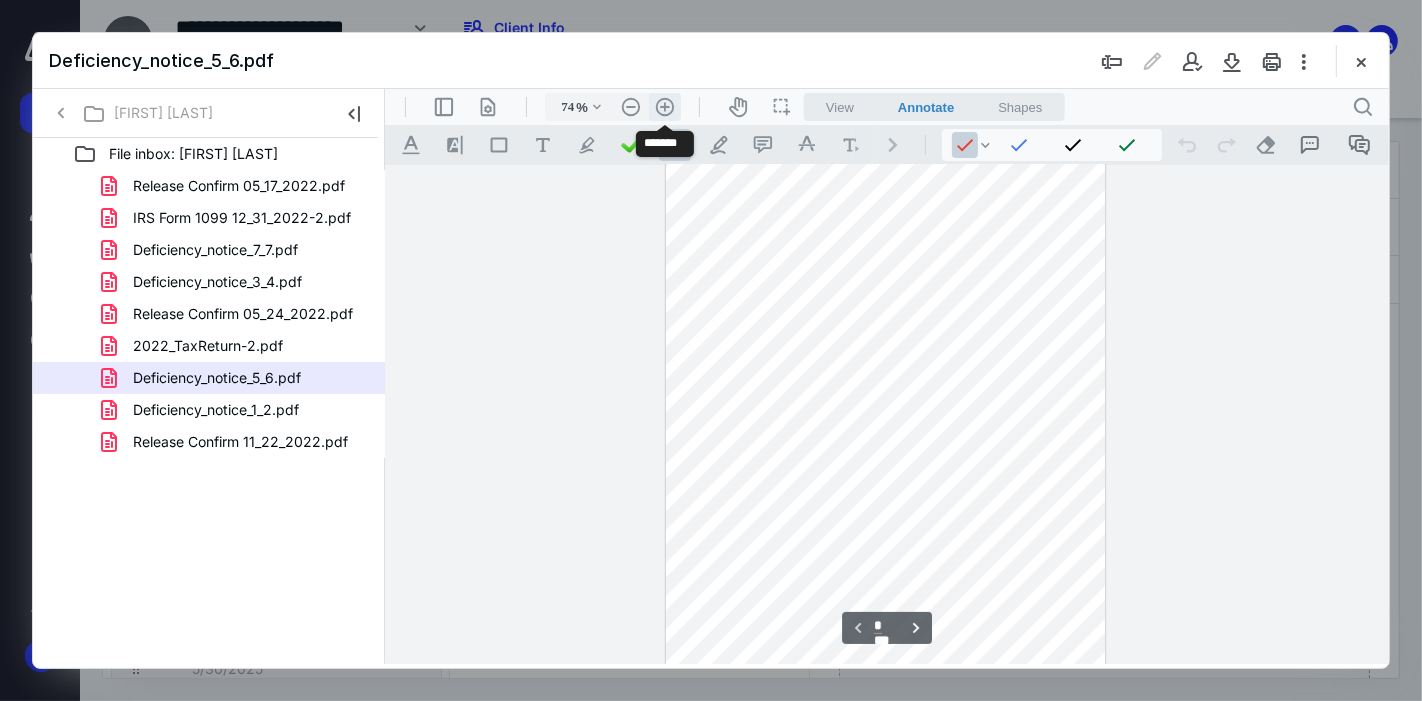 click on ".cls-1{fill:#abb0c4;} icon - header - zoom - in - line" at bounding box center (664, 106) 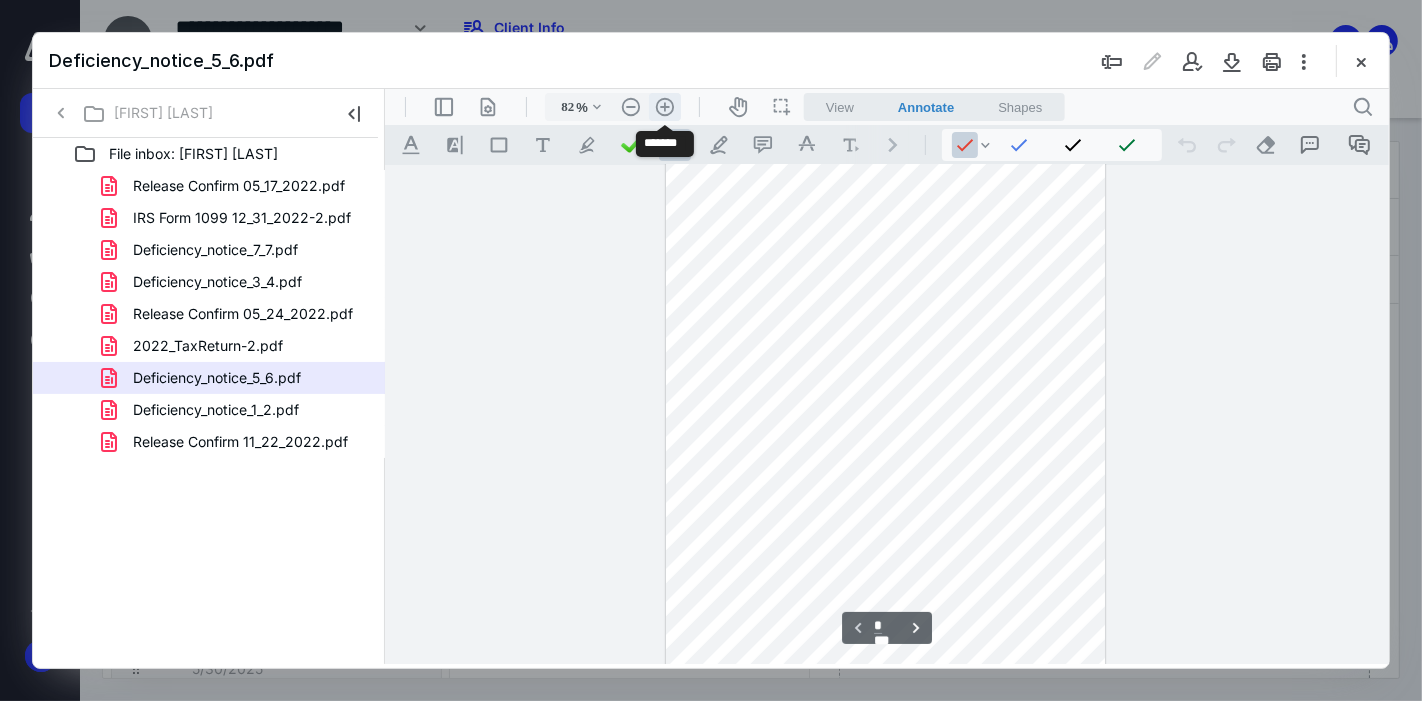 click on ".cls-1{fill:#abb0c4;} icon - header - zoom - in - line" at bounding box center (664, 106) 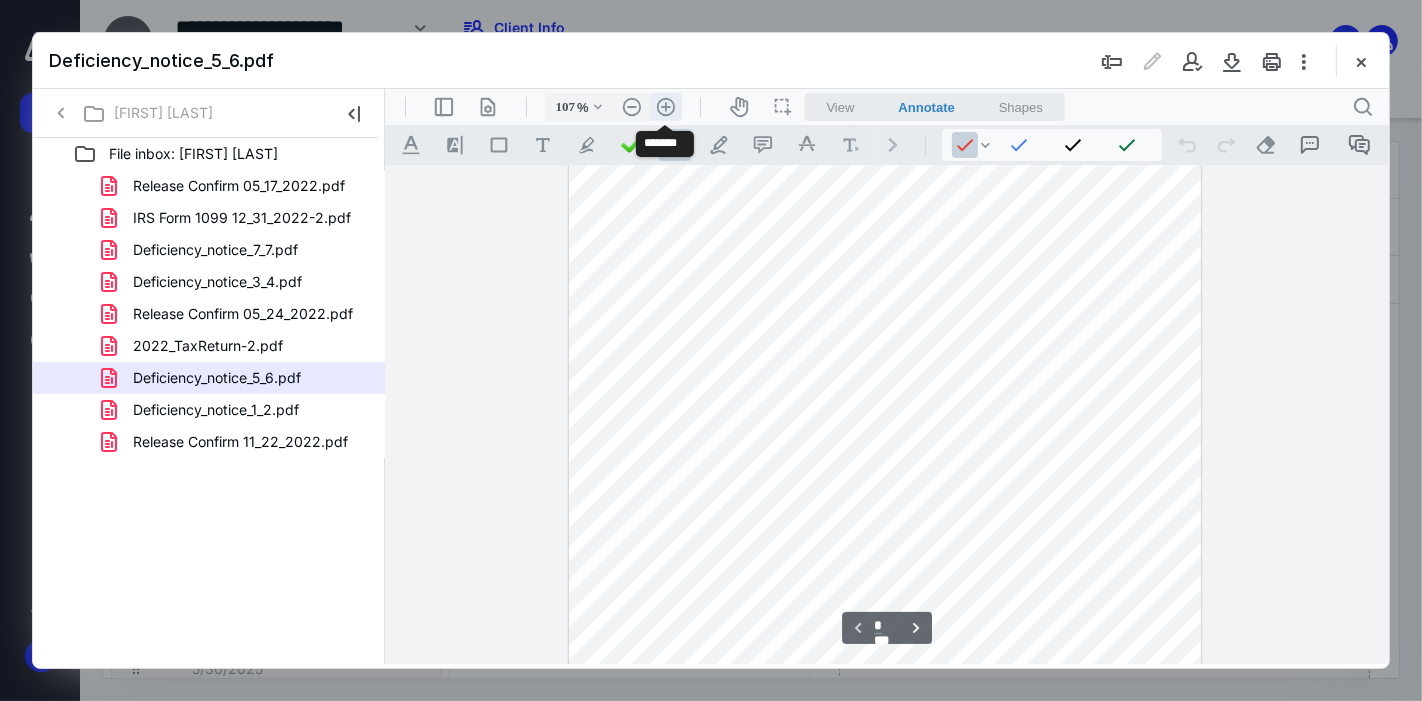 click on ".cls-1{fill:#abb0c4;} icon - header - zoom - in - line" at bounding box center (665, 106) 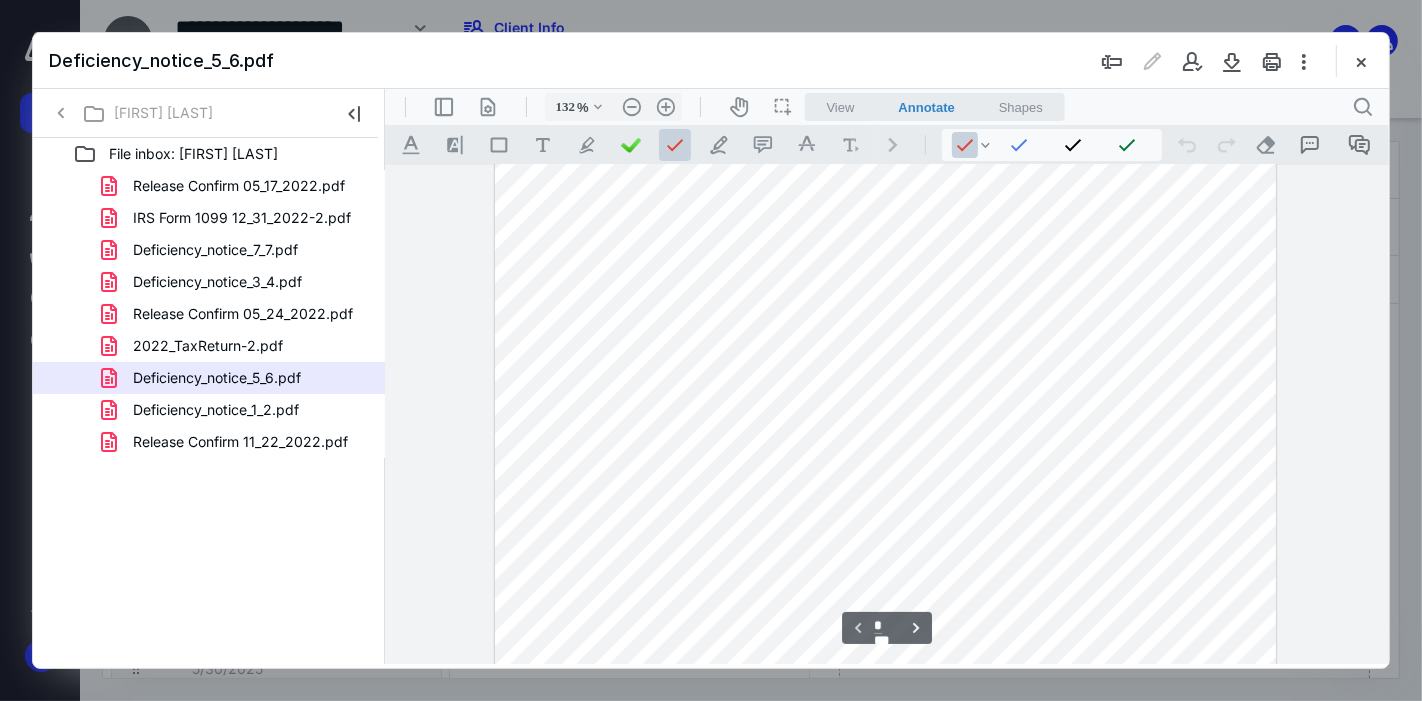 scroll, scrollTop: 111, scrollLeft: 0, axis: vertical 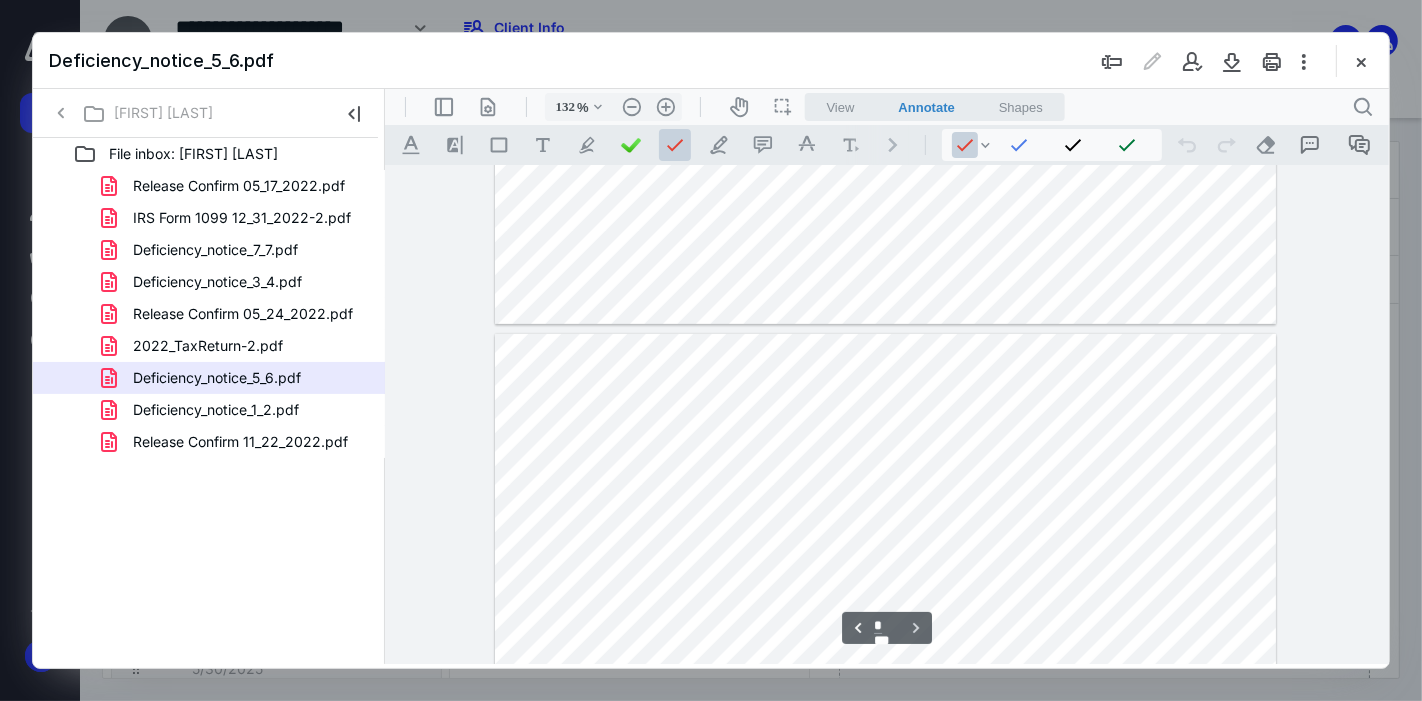 type on "*" 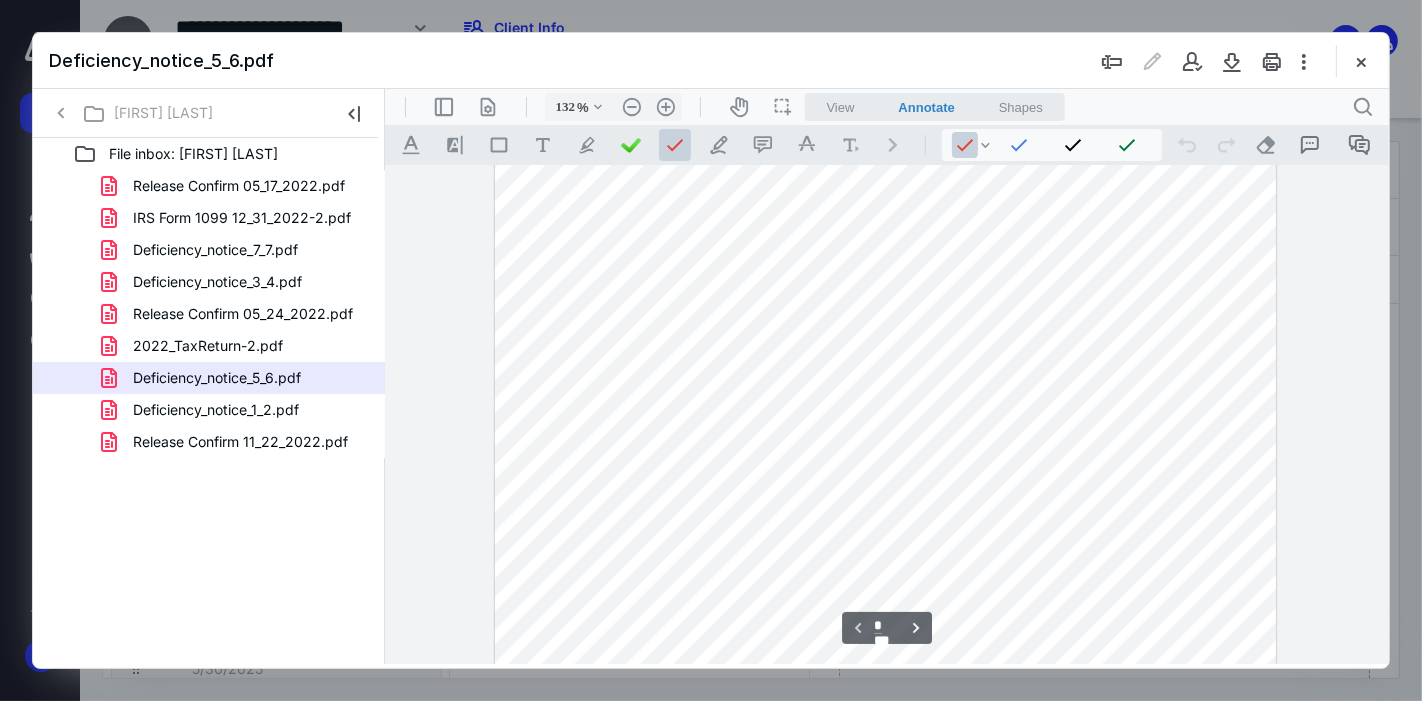scroll, scrollTop: 0, scrollLeft: 0, axis: both 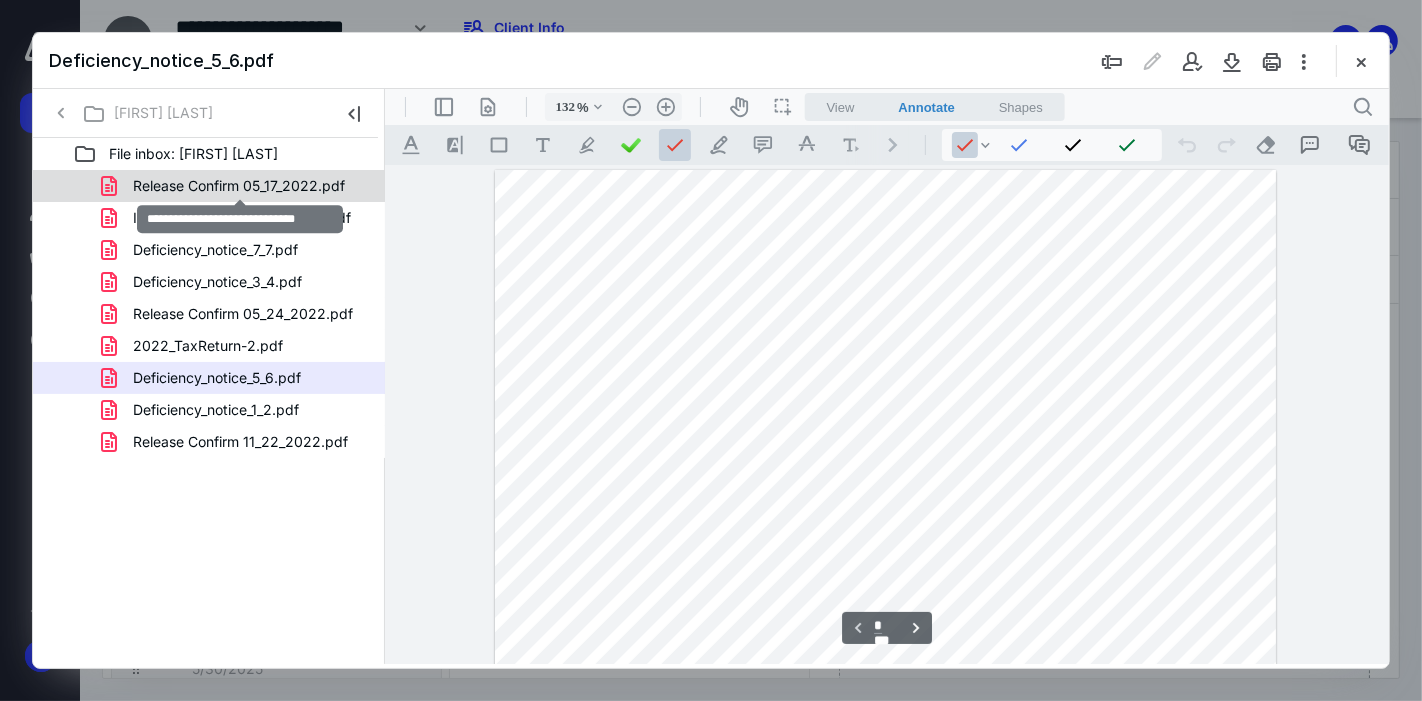 click on "Release Confirm 05_17_2022.pdf" at bounding box center [239, 186] 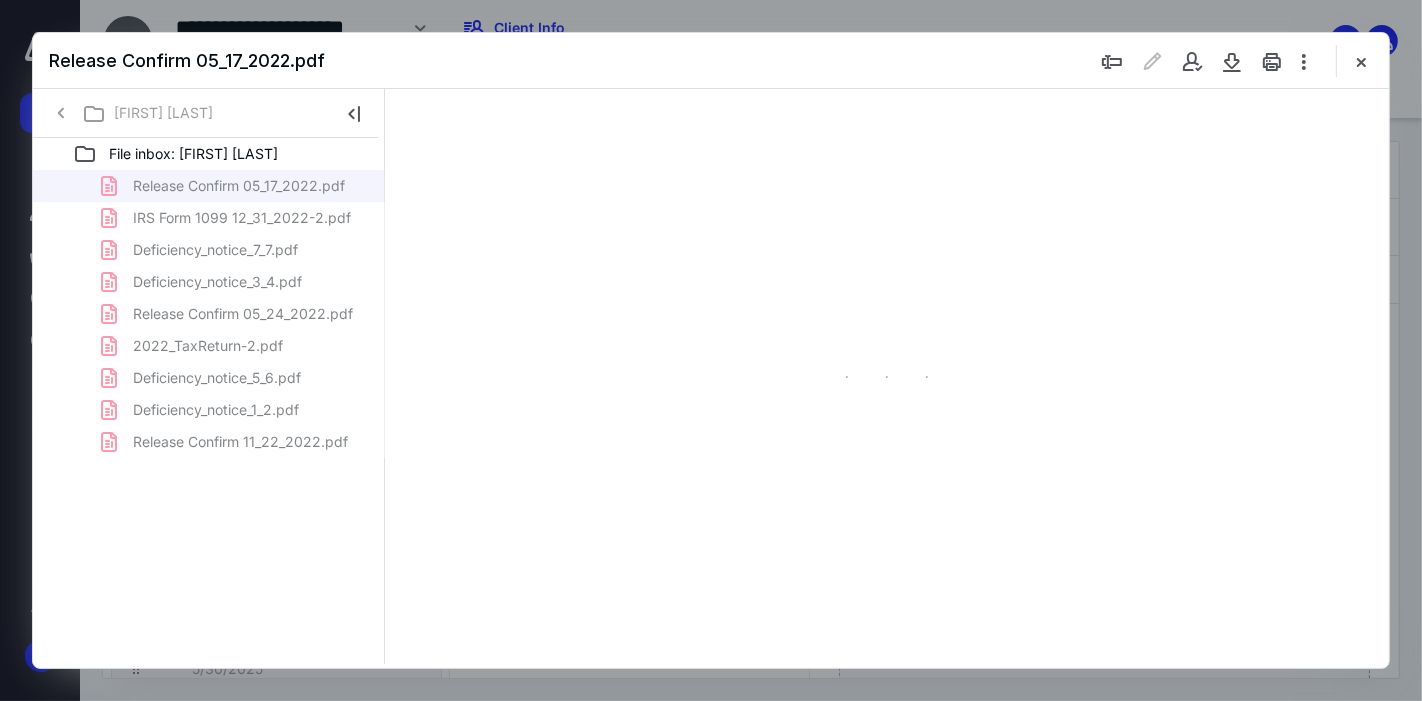 type on "63" 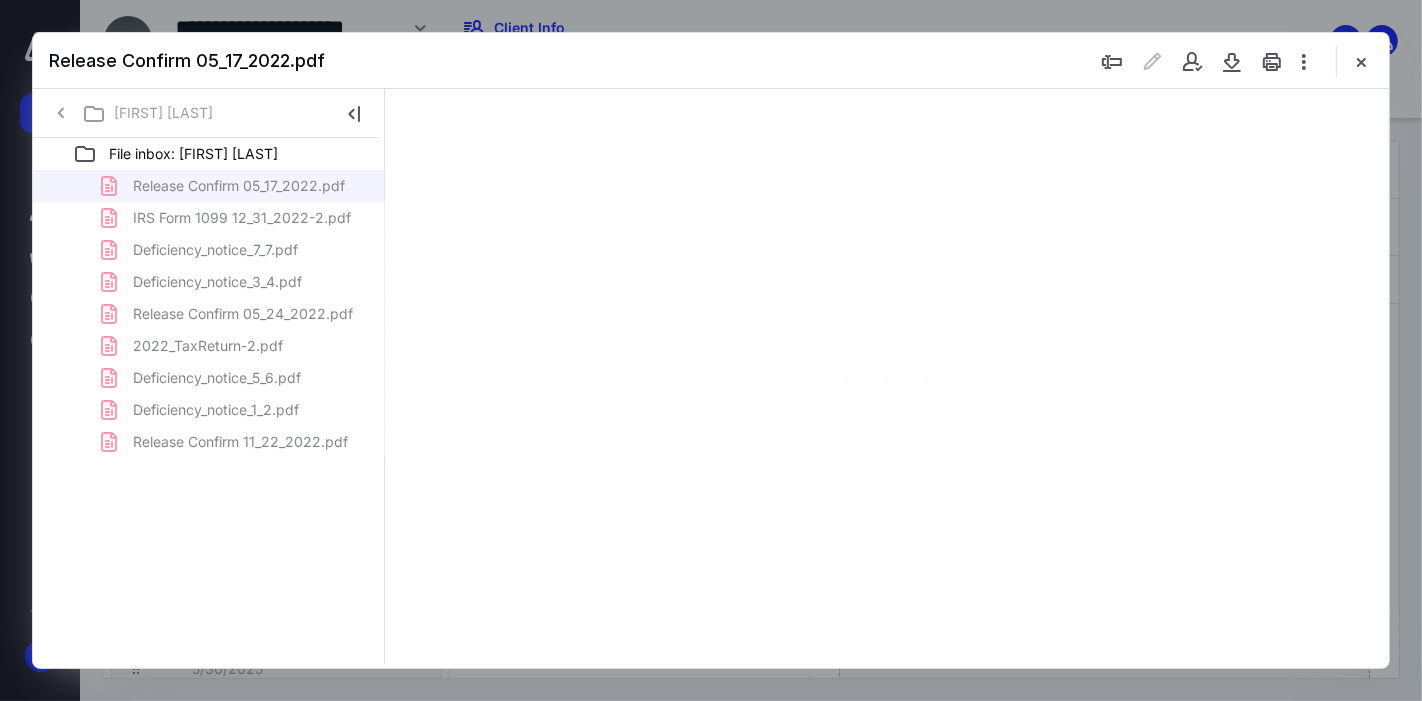 scroll, scrollTop: 79, scrollLeft: 0, axis: vertical 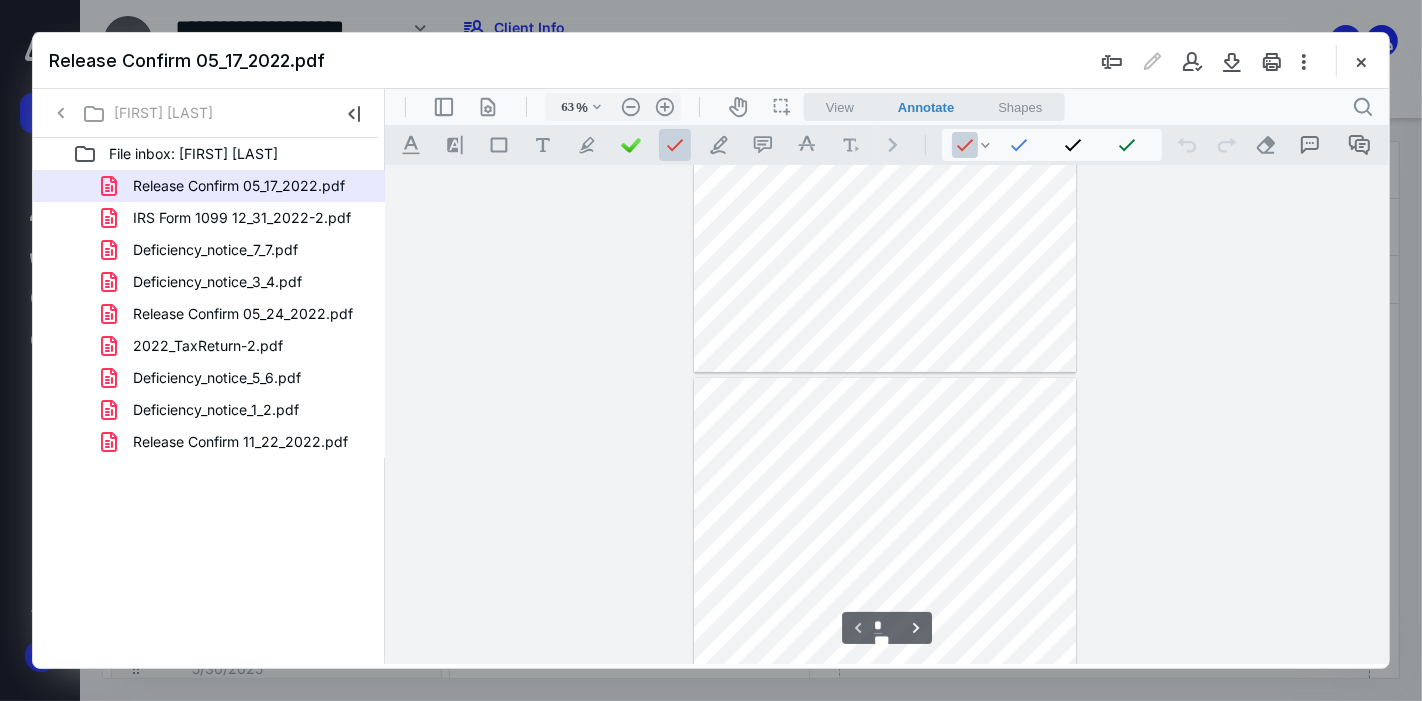 type on "*" 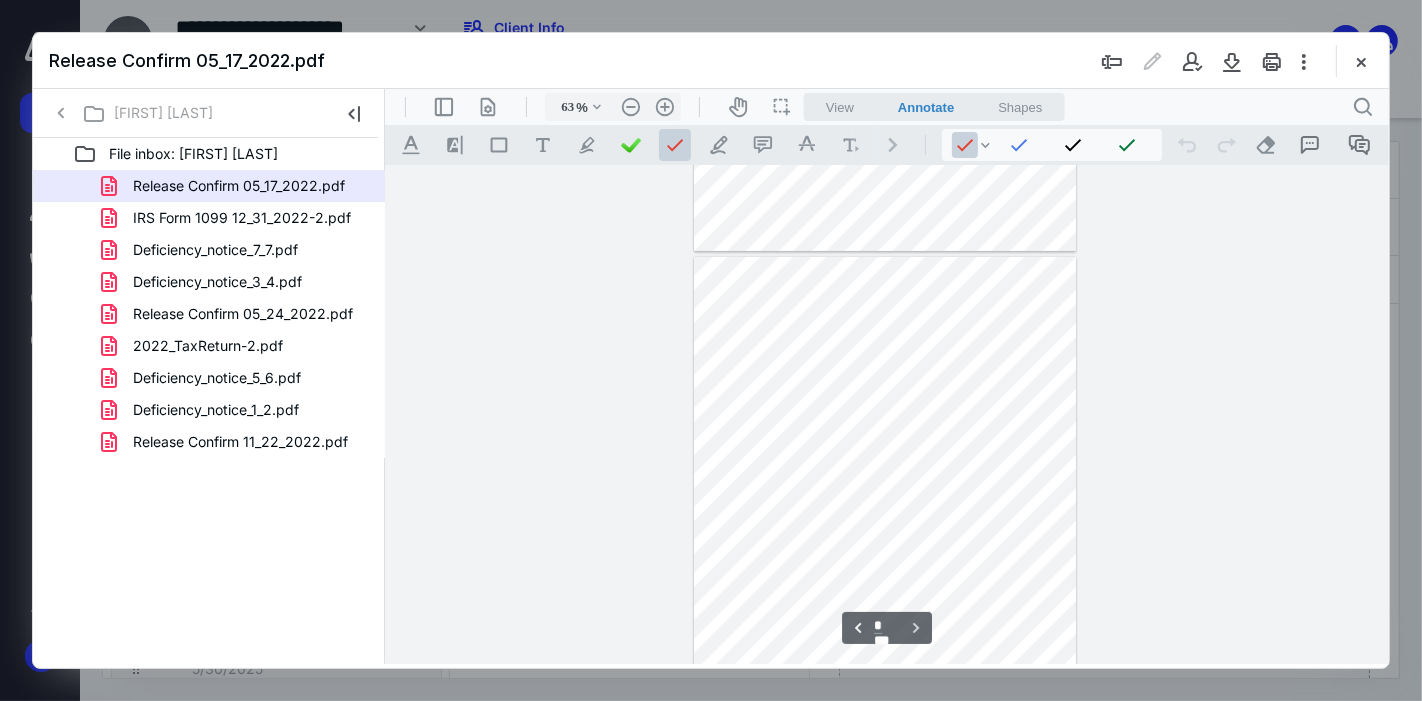 scroll, scrollTop: 501, scrollLeft: 0, axis: vertical 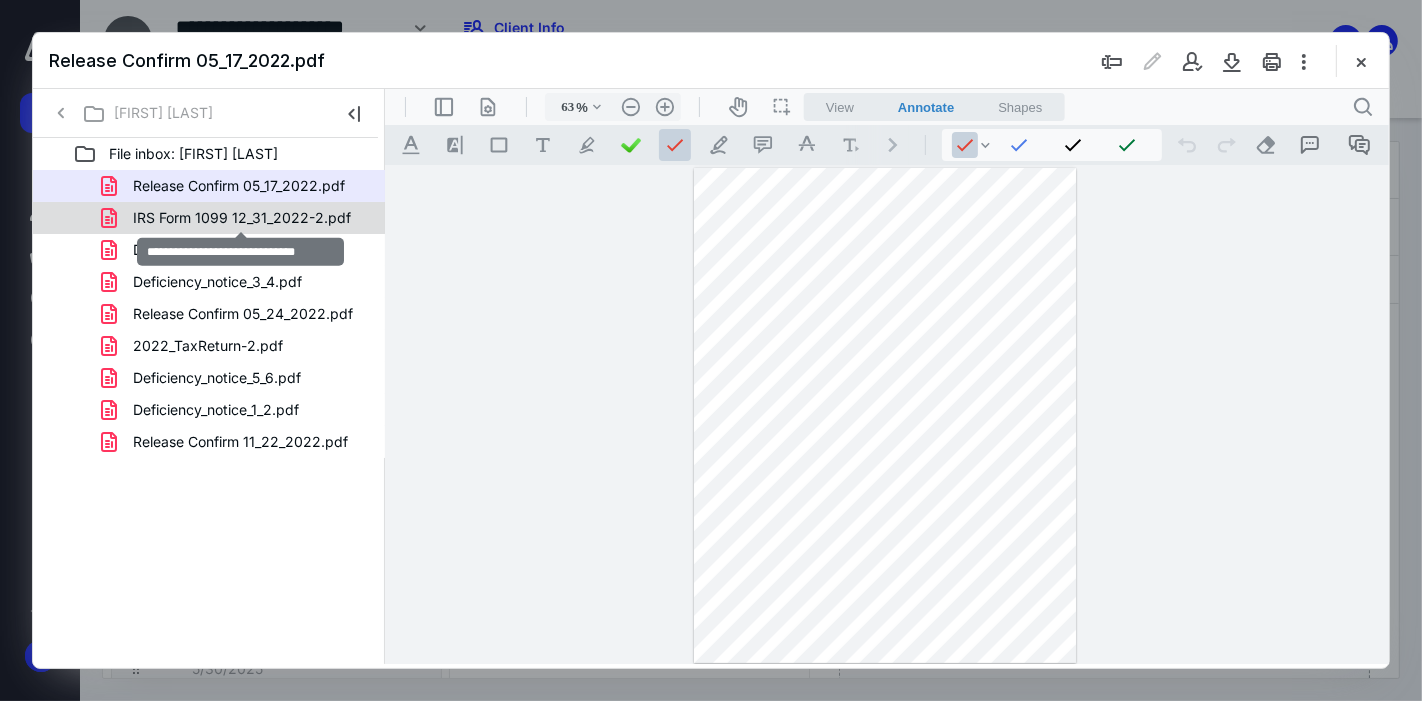 click on "IRS Form 1099 12_31_2022-2.pdf" at bounding box center [242, 218] 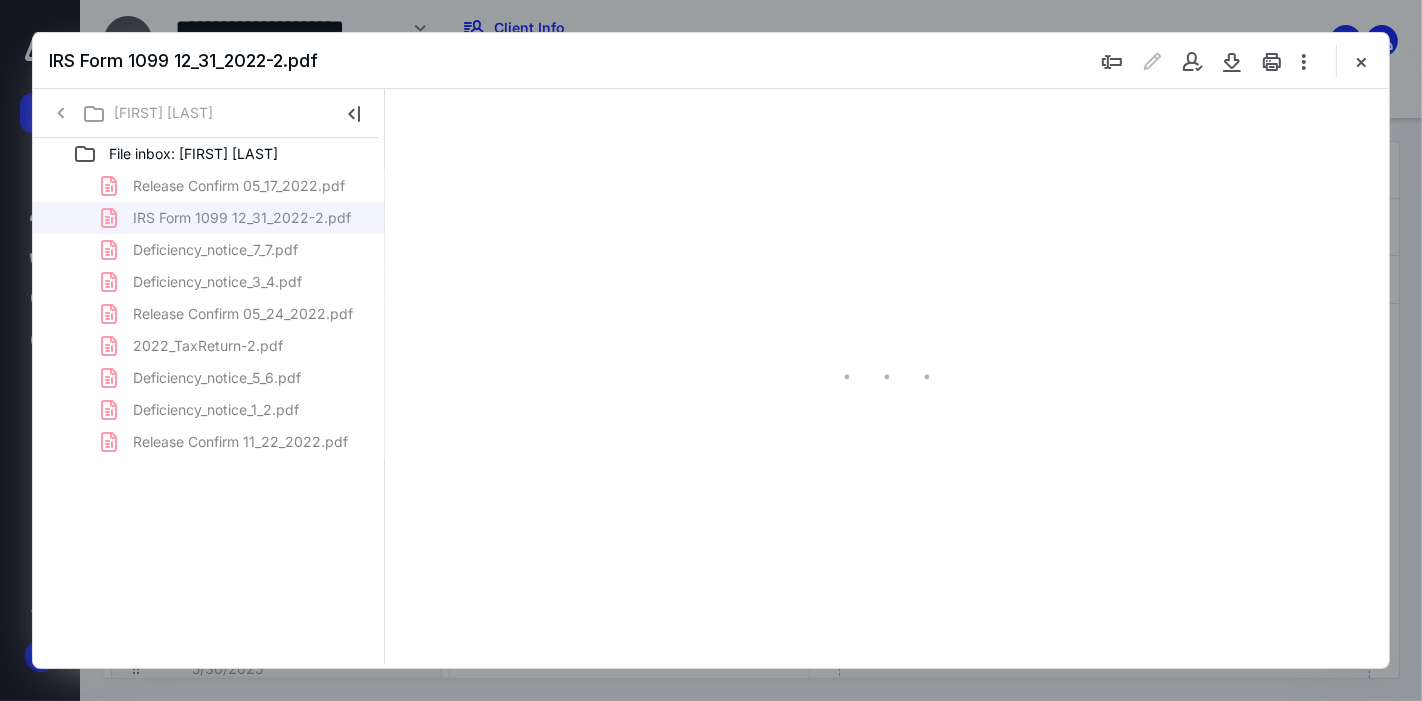 type on "81" 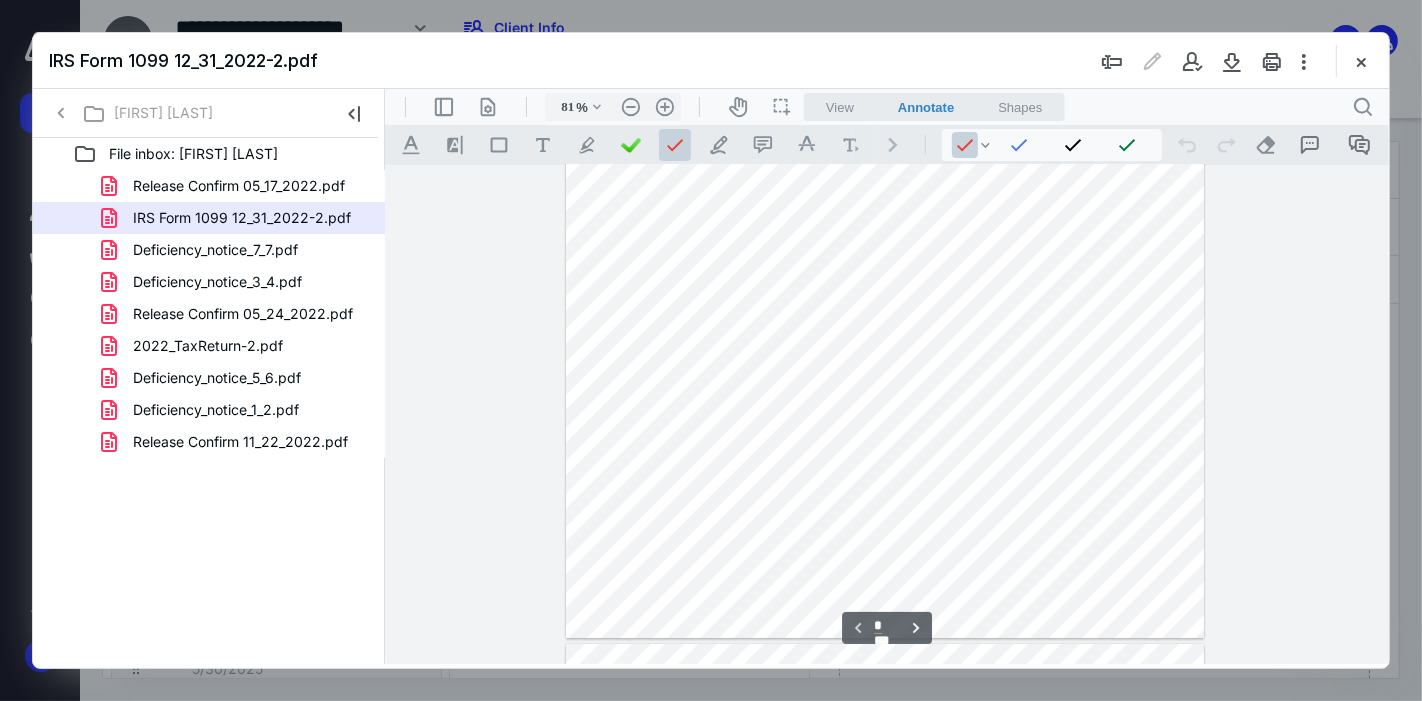 scroll, scrollTop: 0, scrollLeft: 0, axis: both 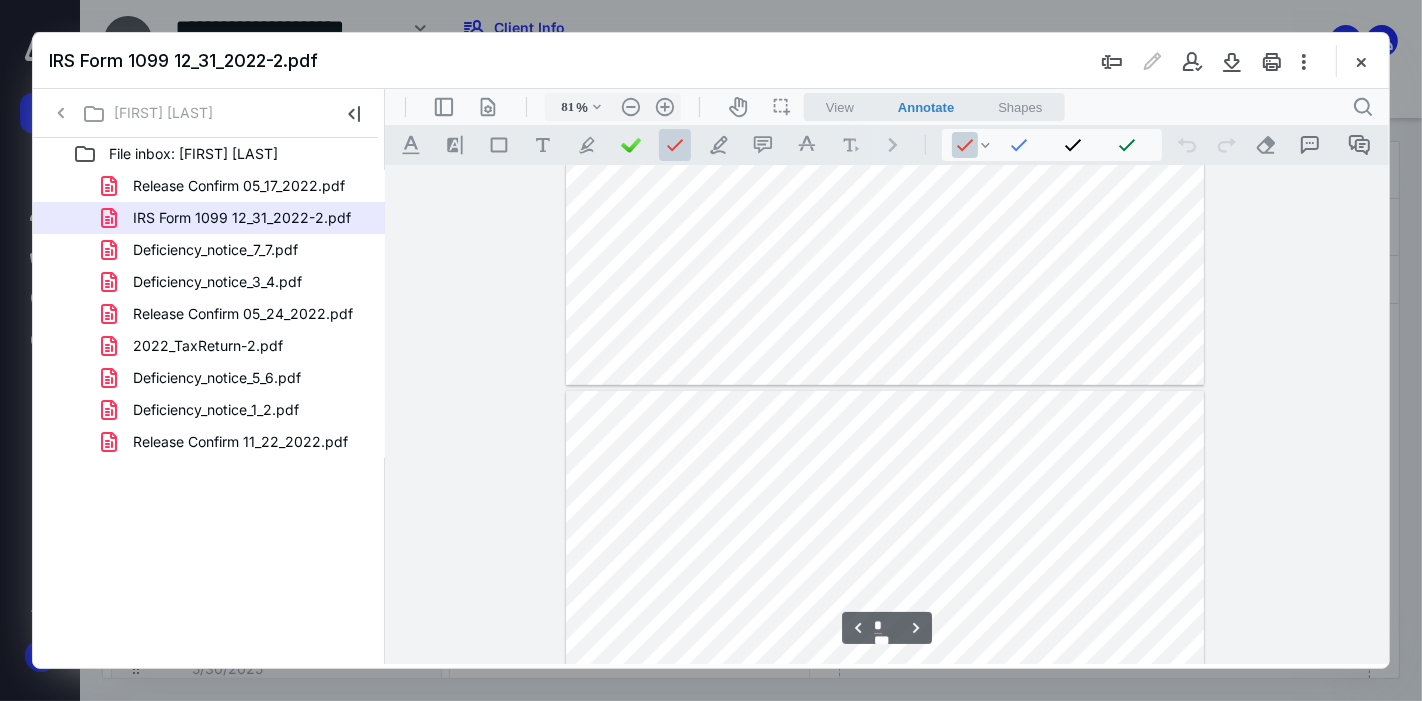 type on "*" 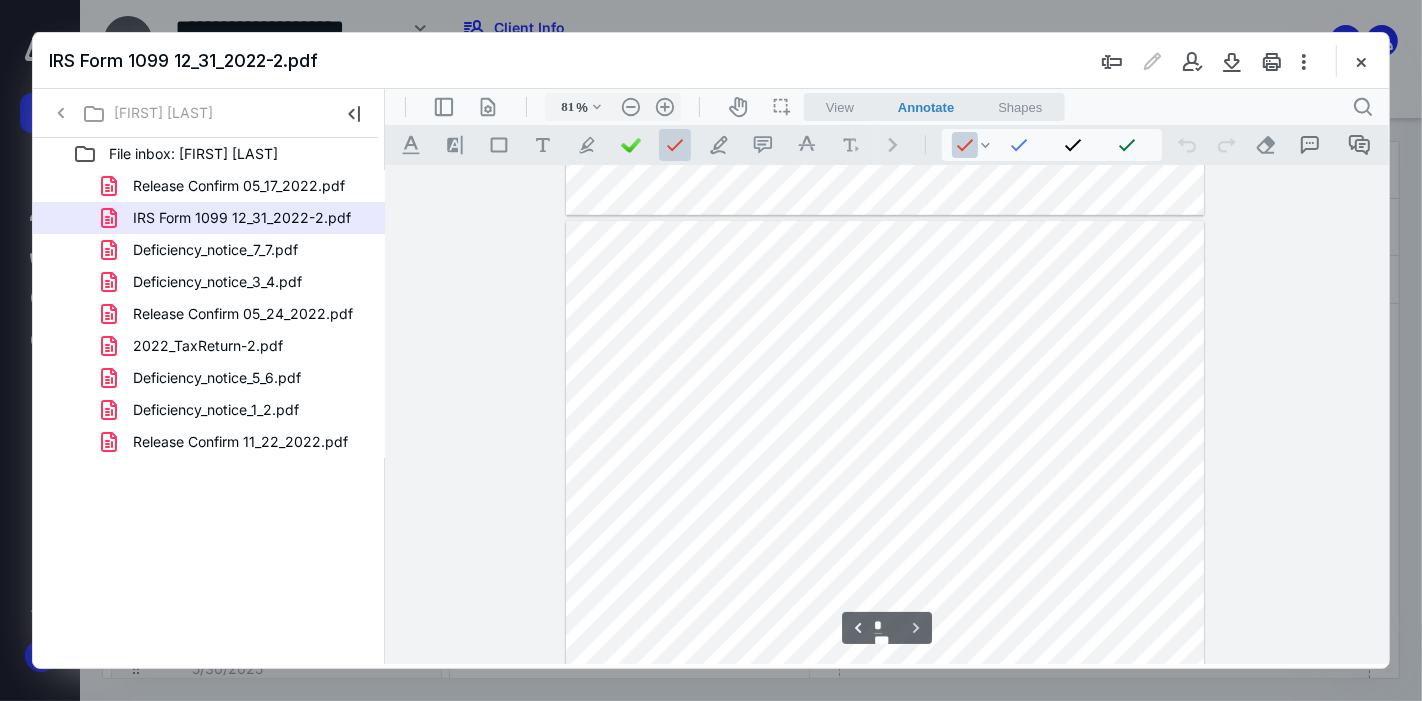 scroll, scrollTop: 1495, scrollLeft: 0, axis: vertical 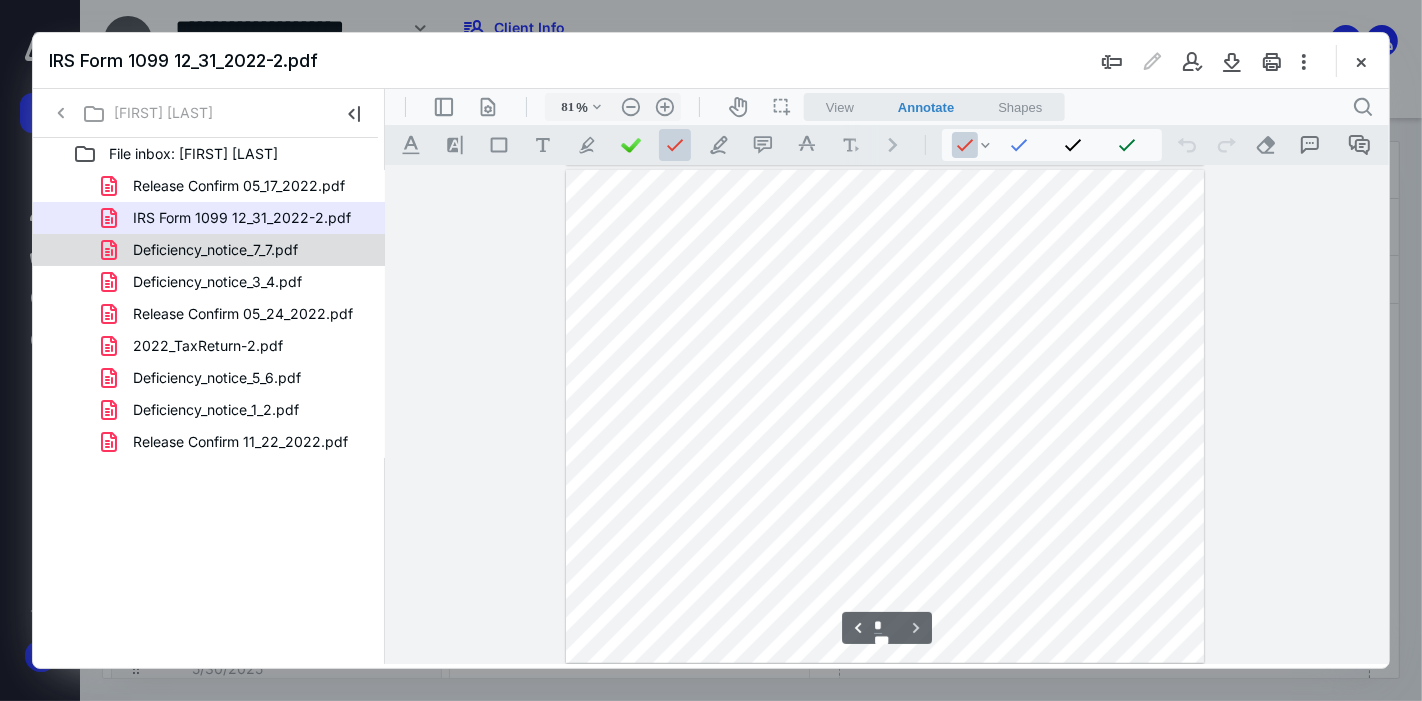 click on "Deficiency_notice_7_7.pdf" at bounding box center (215, 250) 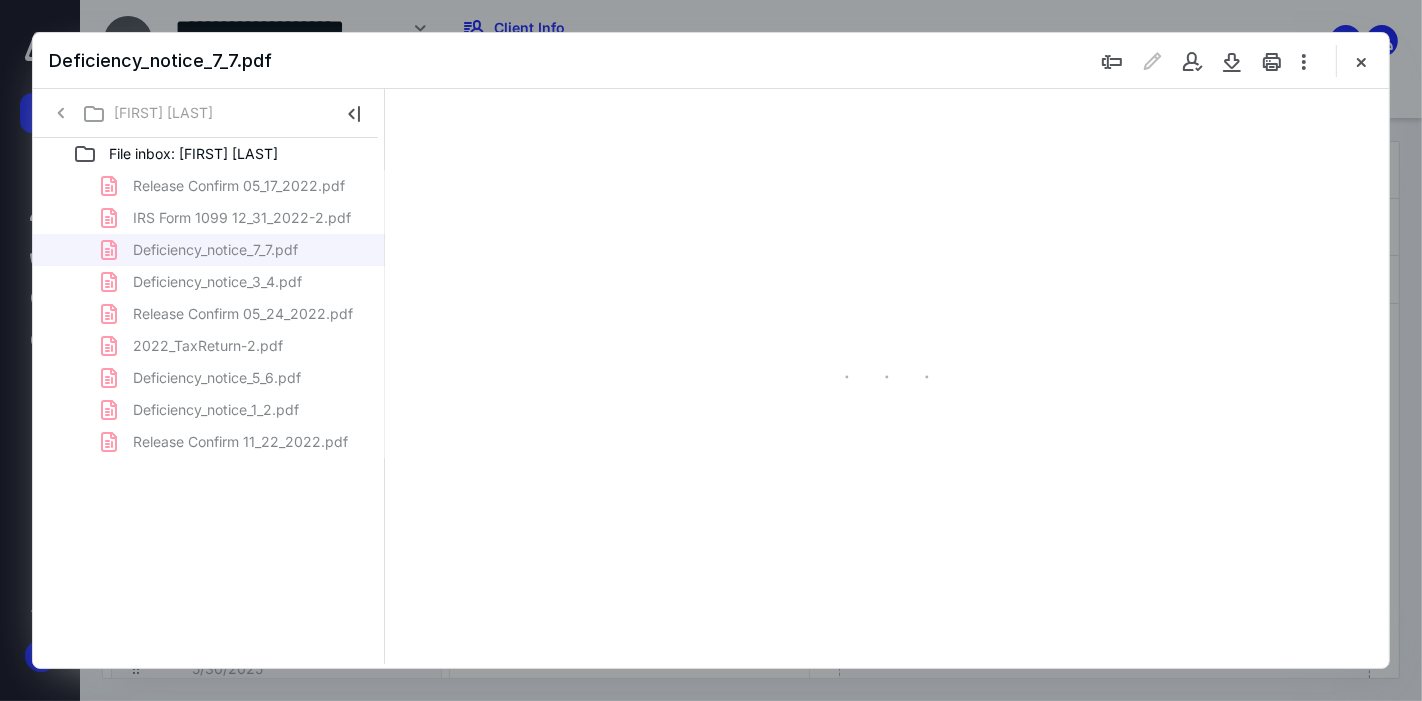 scroll, scrollTop: 0, scrollLeft: 0, axis: both 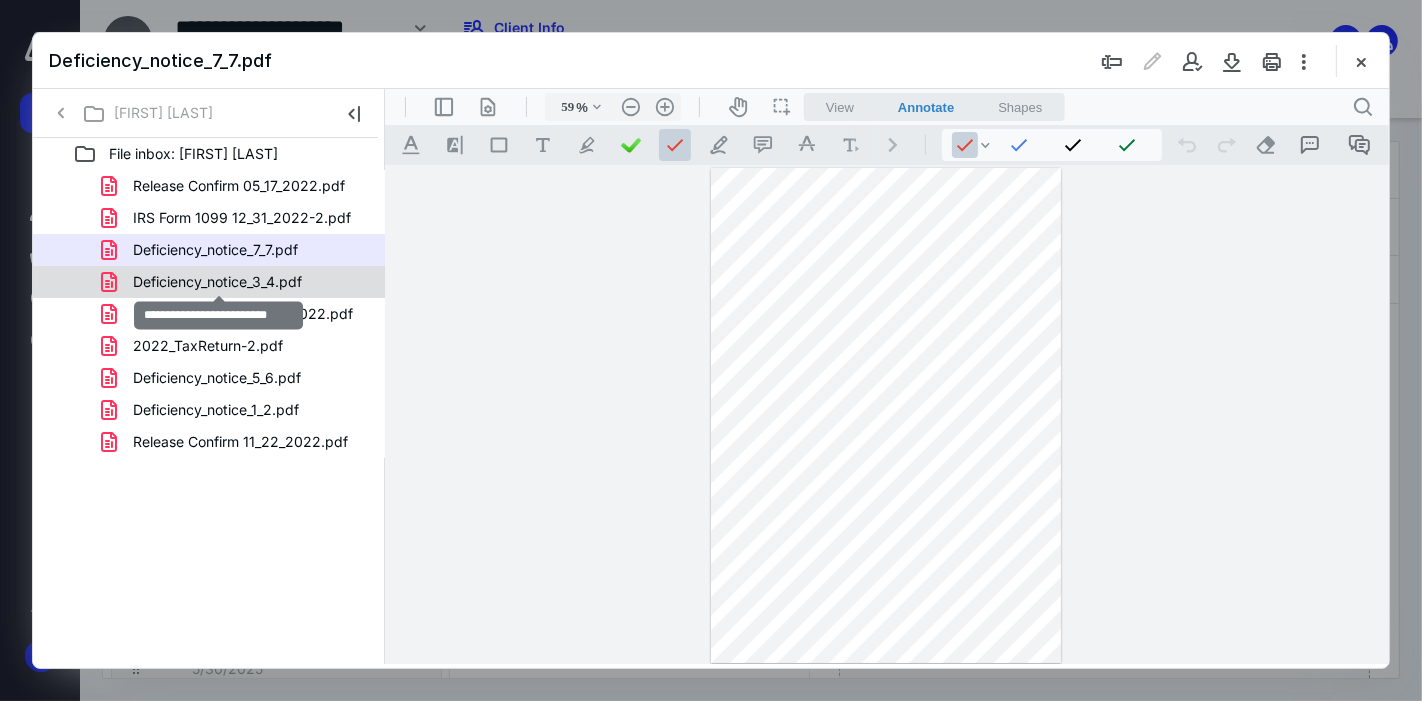 click on "Deficiency_notice_3_4.pdf" at bounding box center [217, 282] 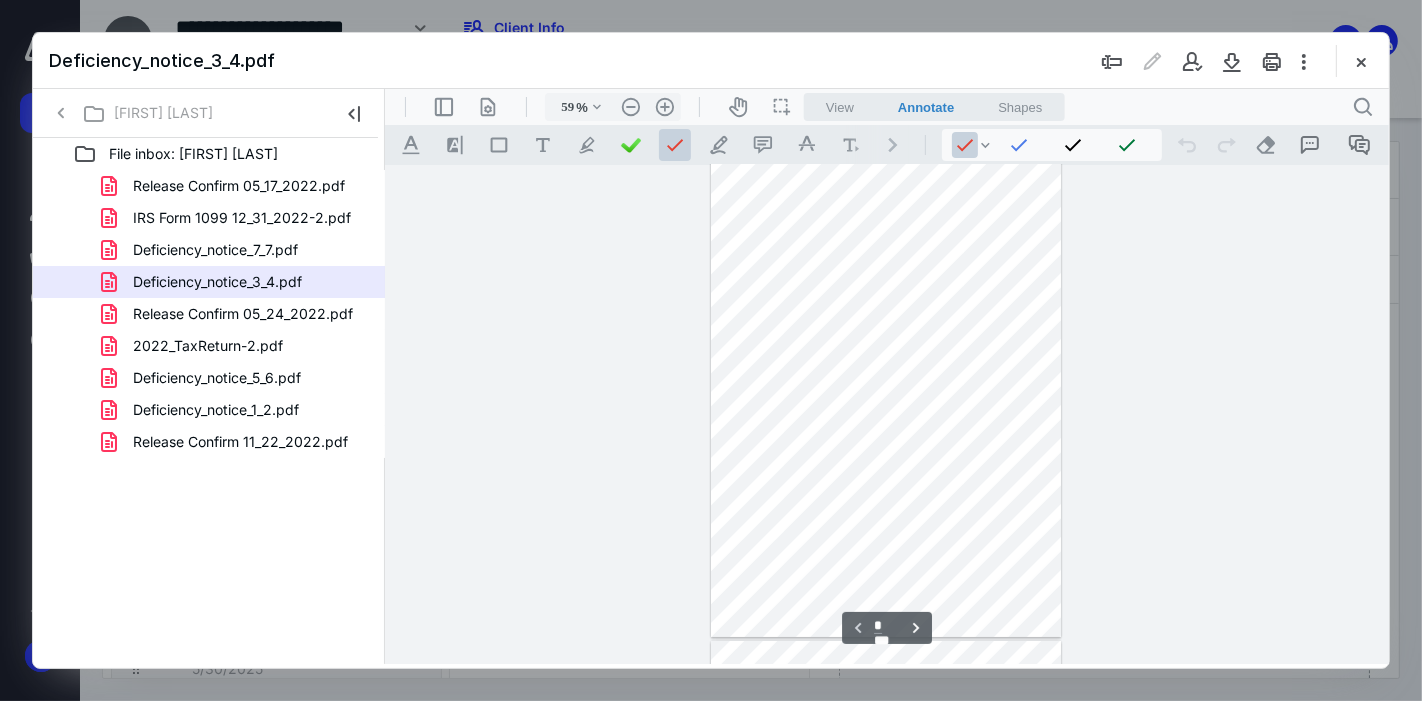 scroll, scrollTop: 0, scrollLeft: 0, axis: both 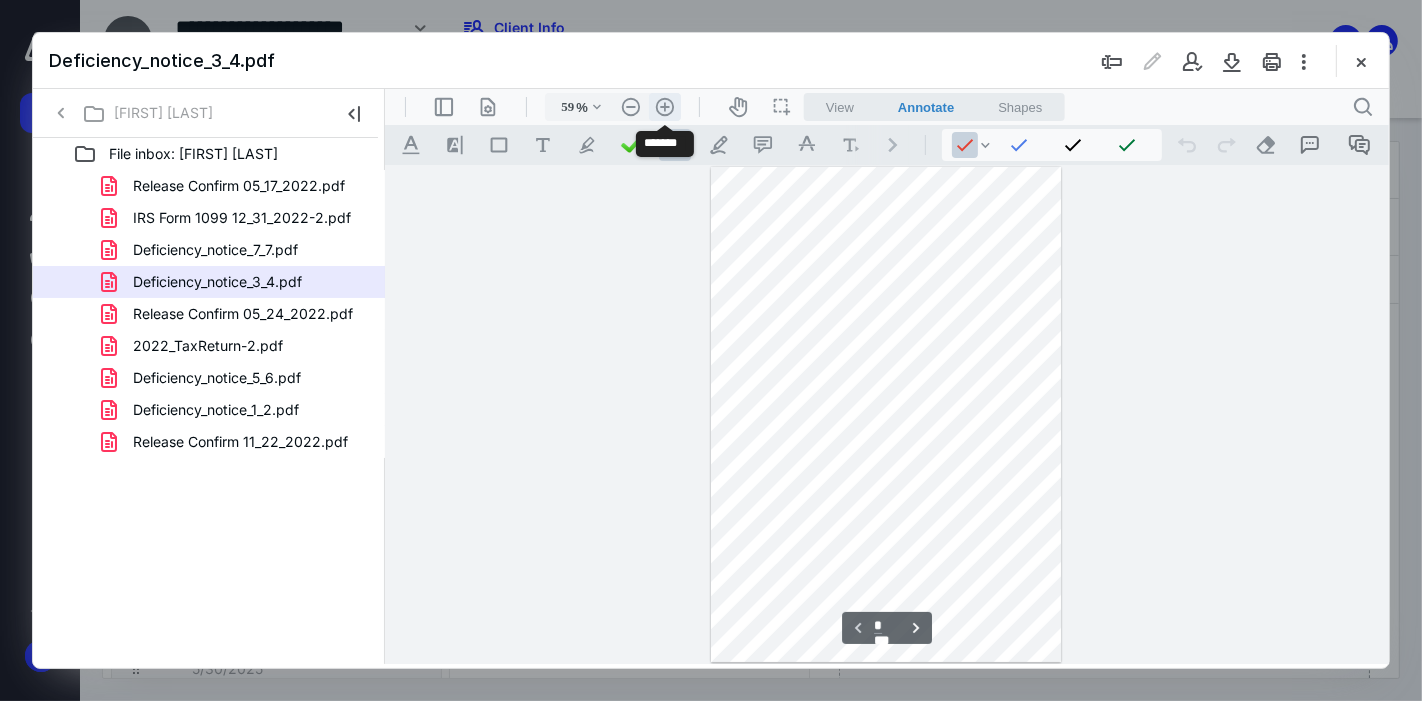 click on ".cls-1{fill:#abb0c4;} icon - header - zoom - in - line" at bounding box center [664, 106] 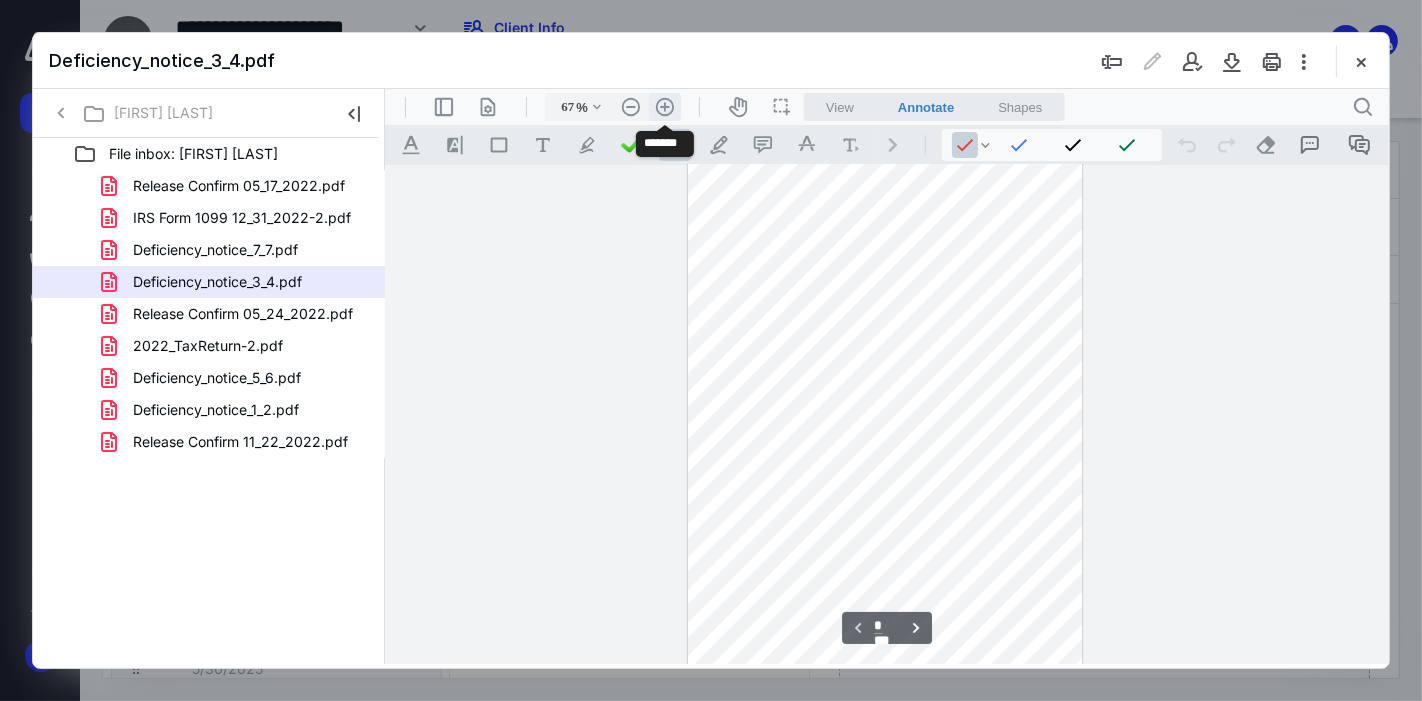 click on ".cls-1{fill:#abb0c4;} icon - header - zoom - in - line" at bounding box center [664, 106] 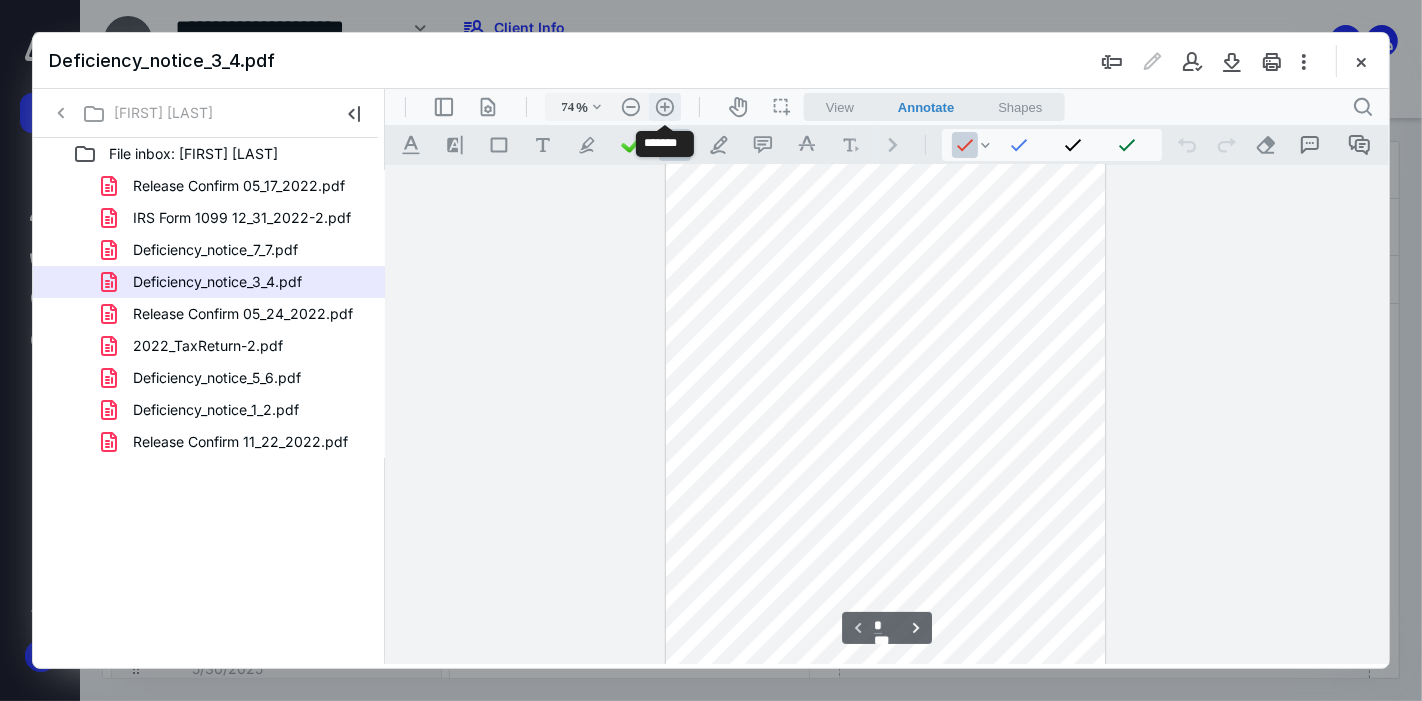 click on ".cls-1{fill:#abb0c4;} icon - header - zoom - in - line" at bounding box center (664, 106) 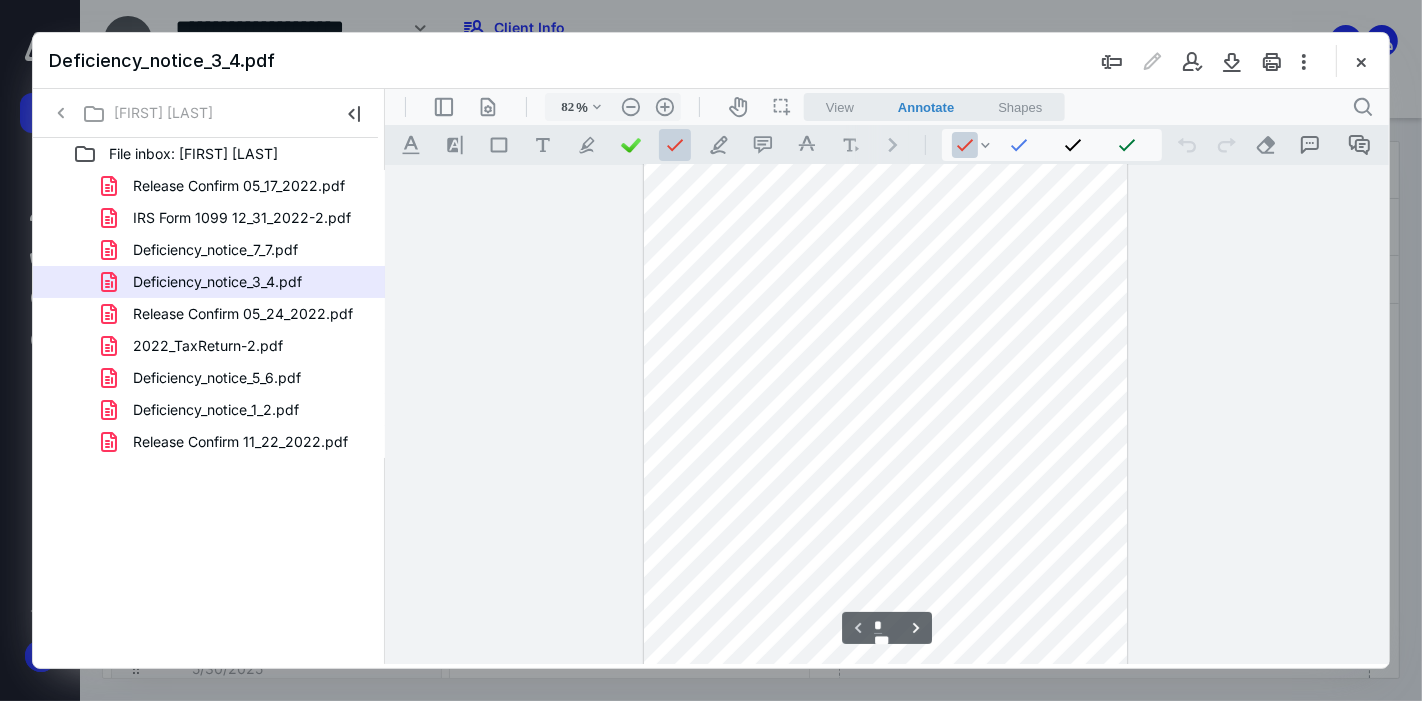 scroll, scrollTop: 0, scrollLeft: 0, axis: both 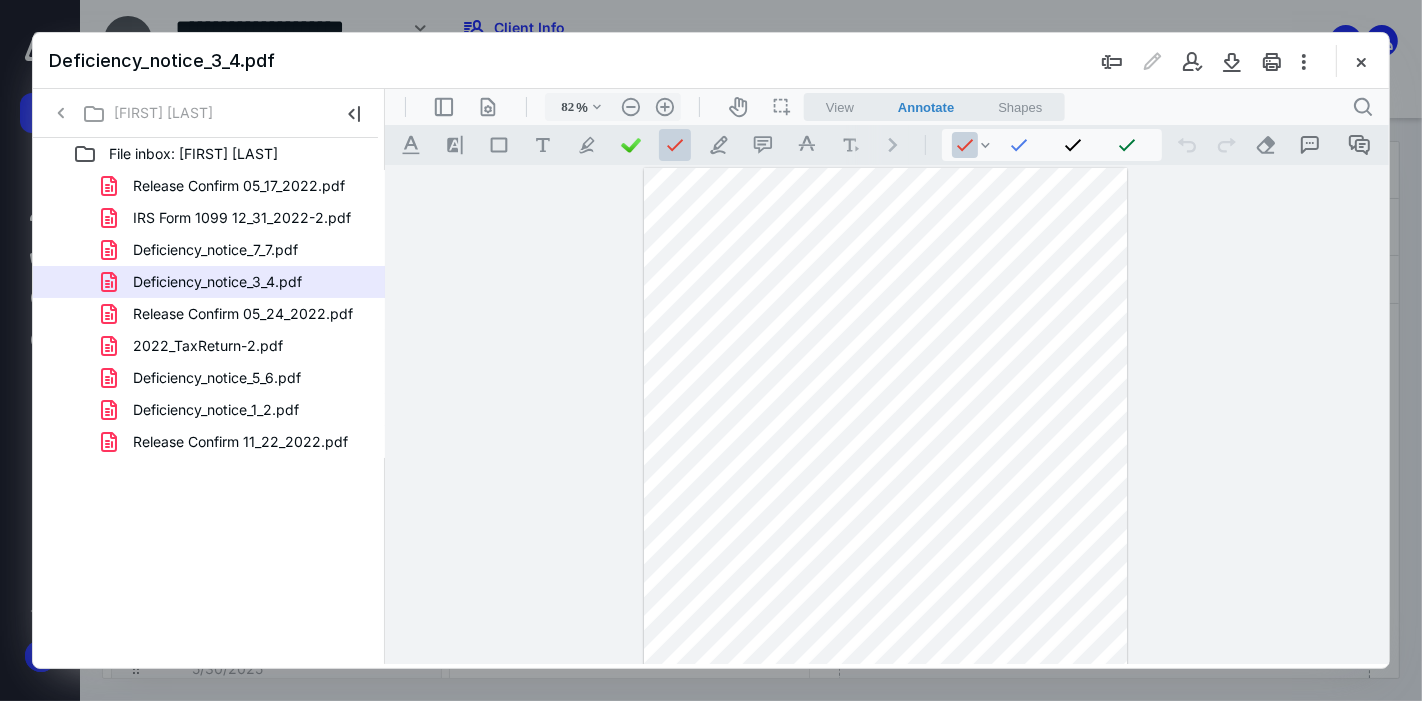 click on "**********" at bounding box center [886, 414] 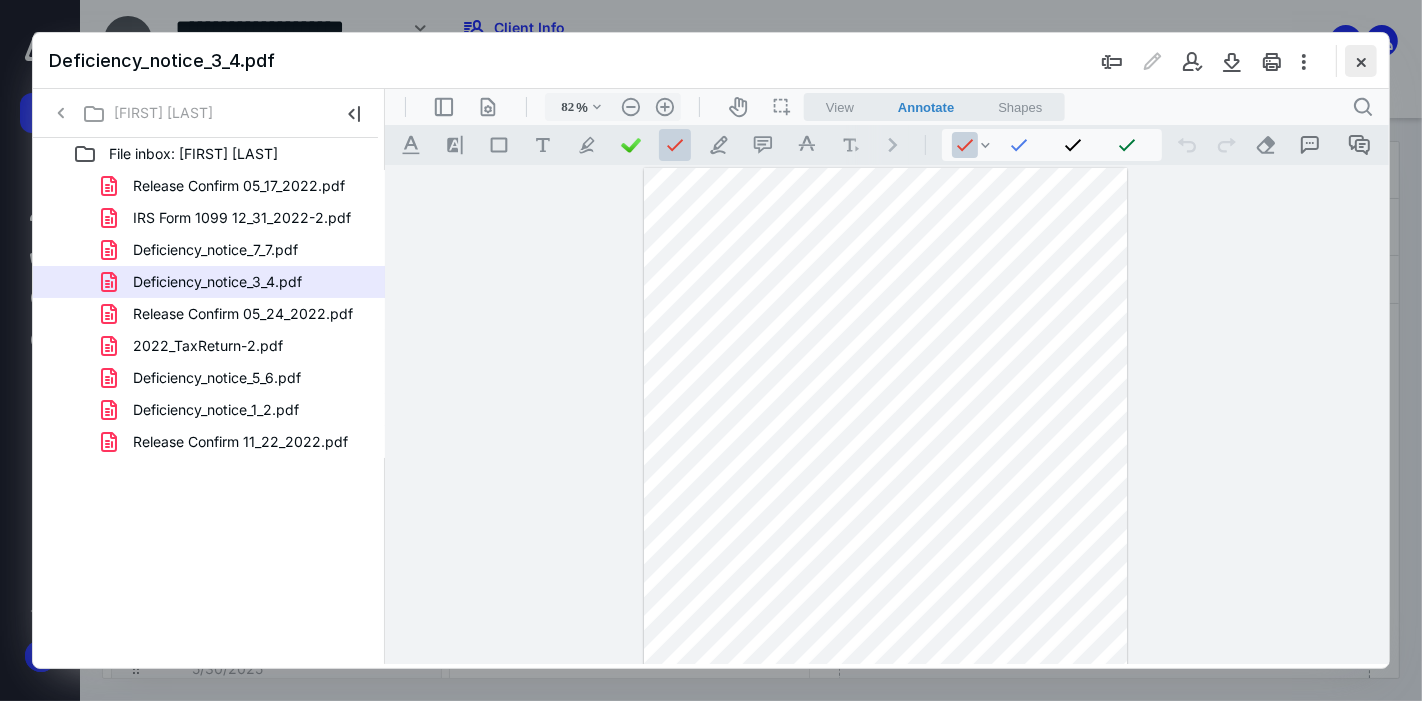 click at bounding box center [1361, 61] 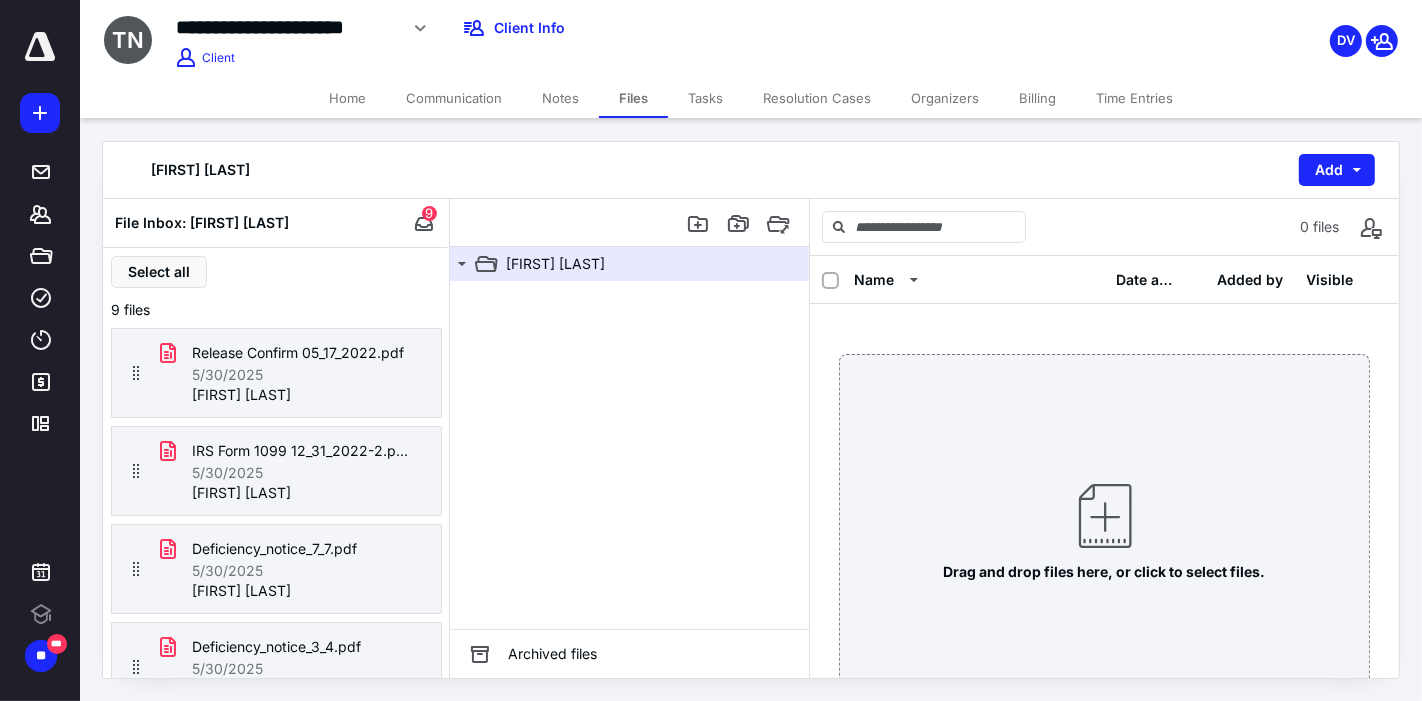 click on "**********" at bounding box center (286, 27) 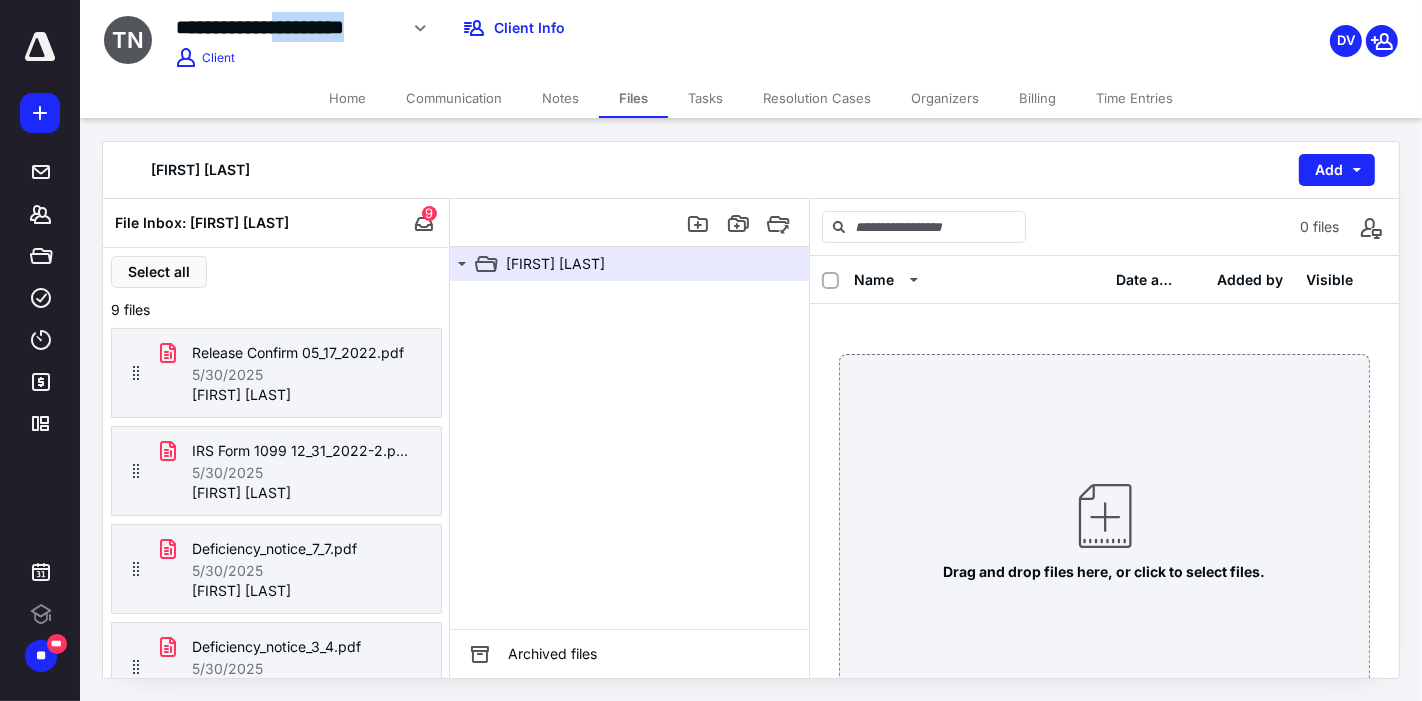 click on "**********" at bounding box center [286, 27] 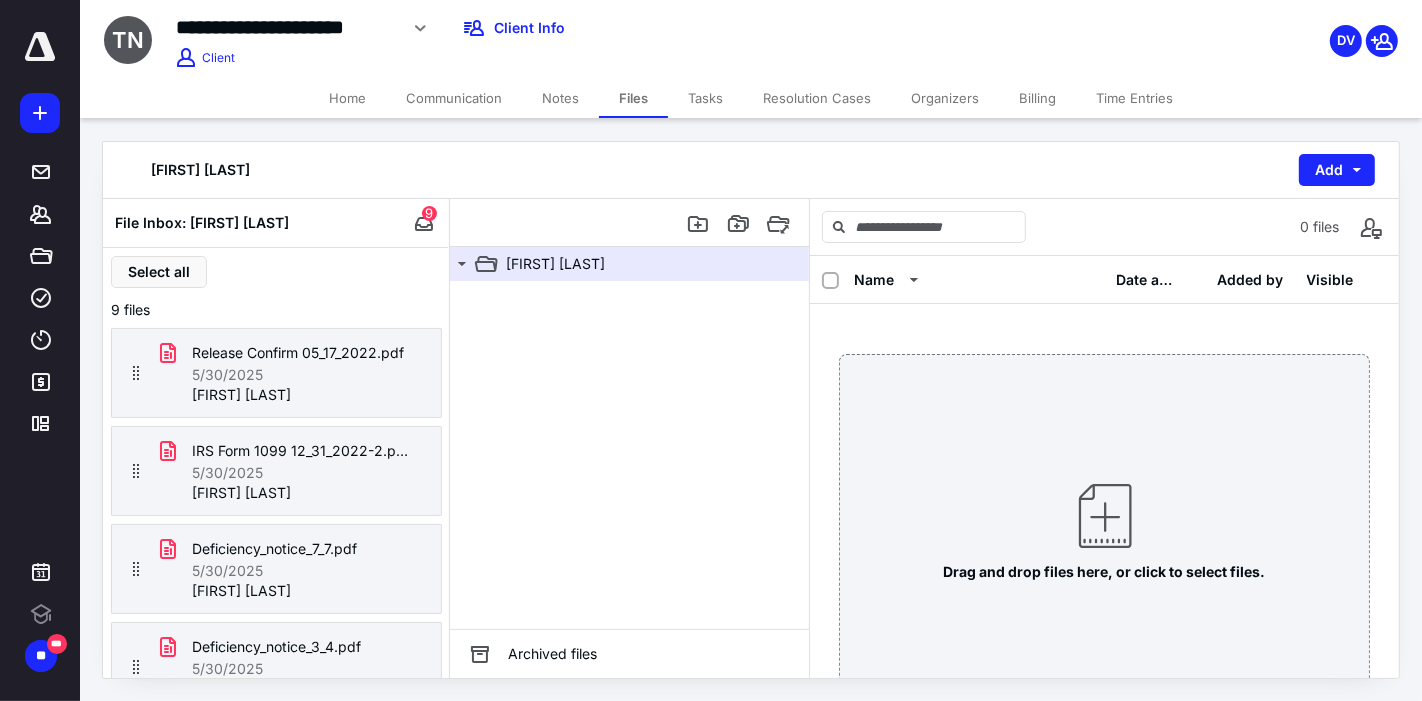 click on "**********" at bounding box center (286, 27) 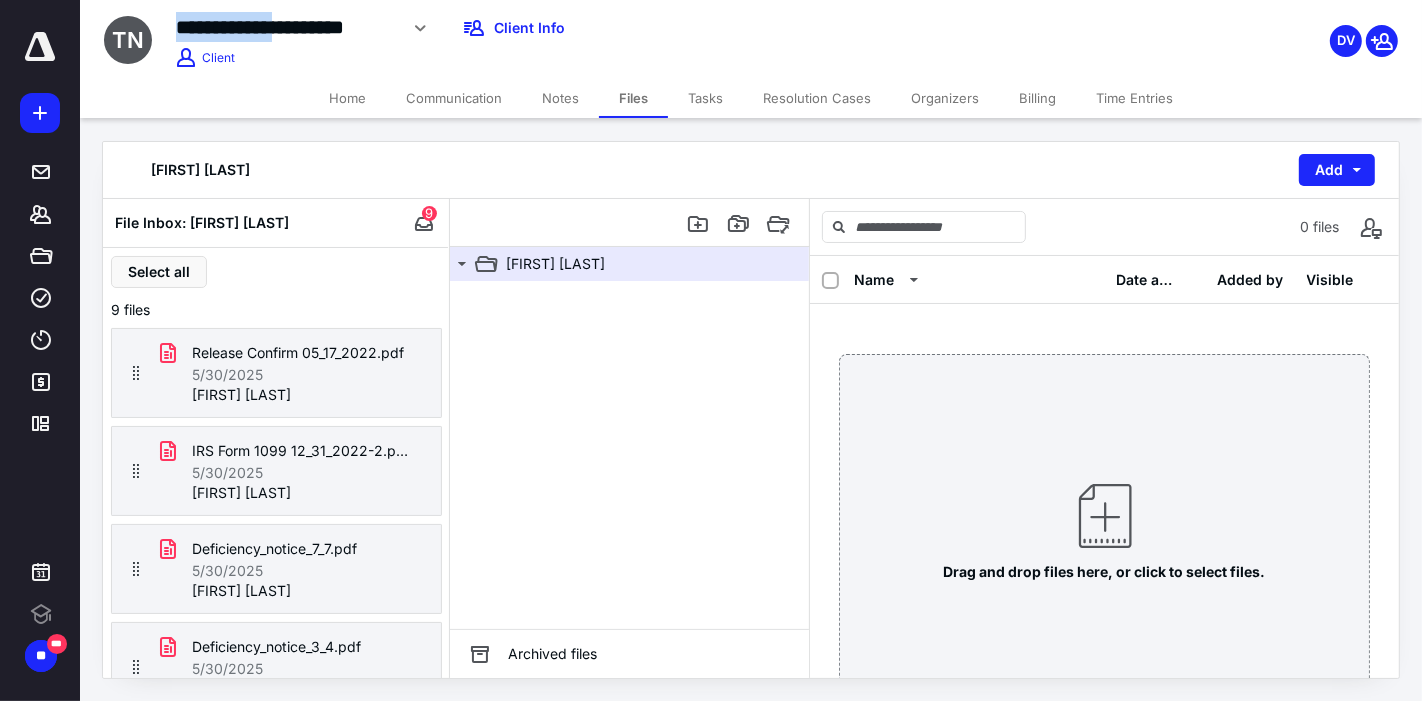 click on "**********" at bounding box center [286, 27] 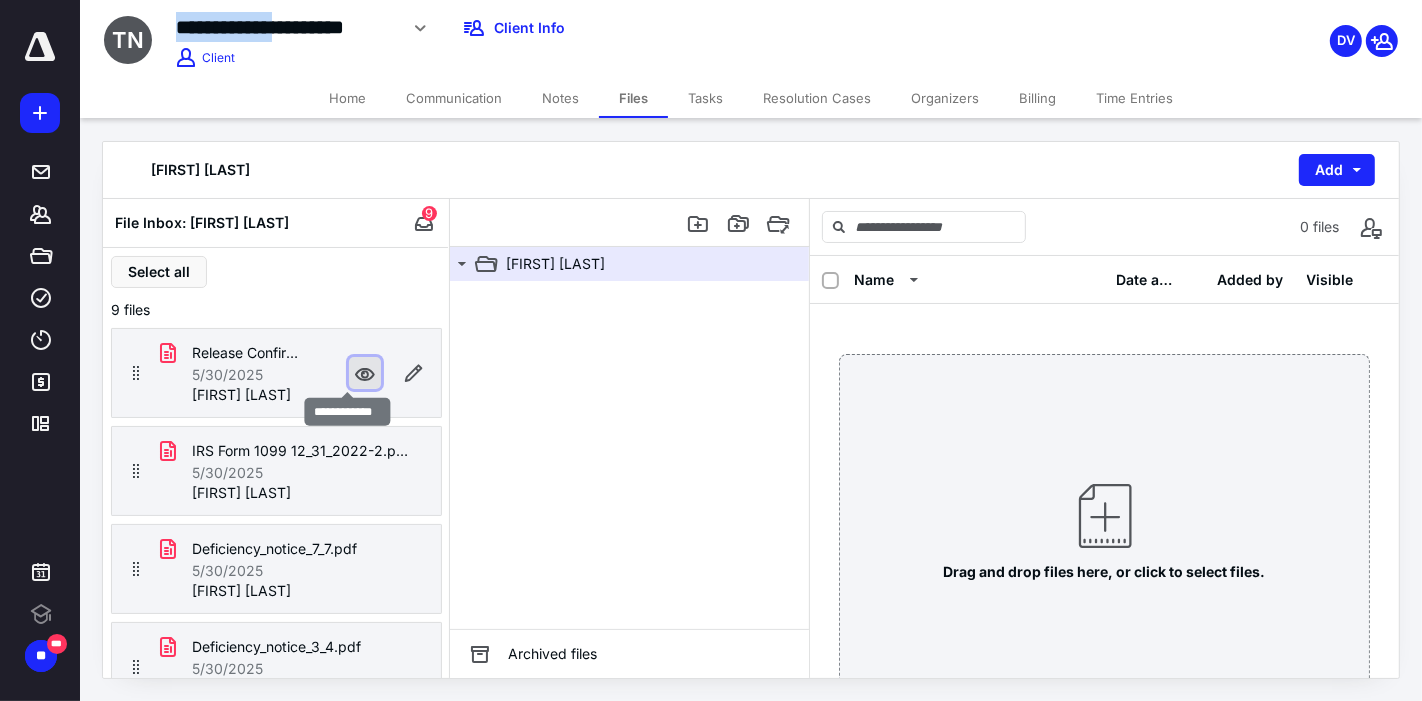 click at bounding box center (365, 373) 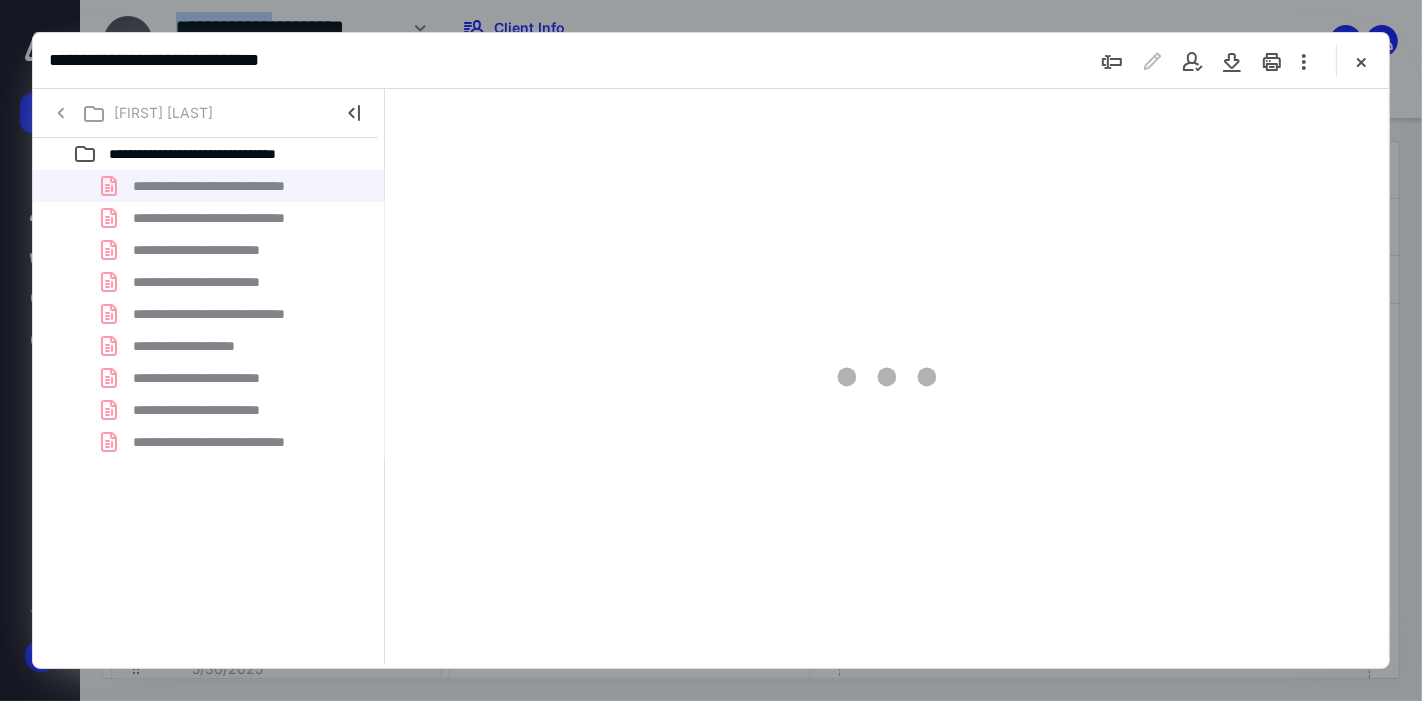 scroll, scrollTop: 0, scrollLeft: 0, axis: both 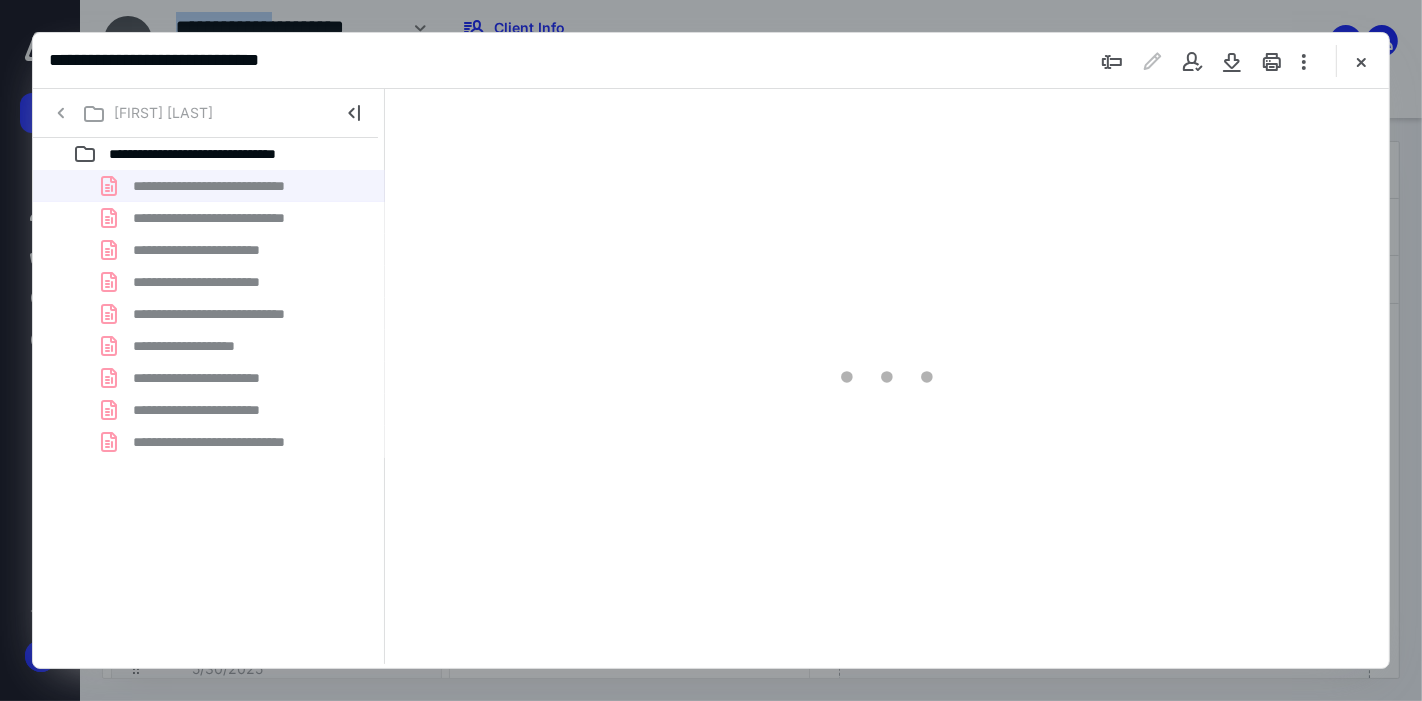 type on "63" 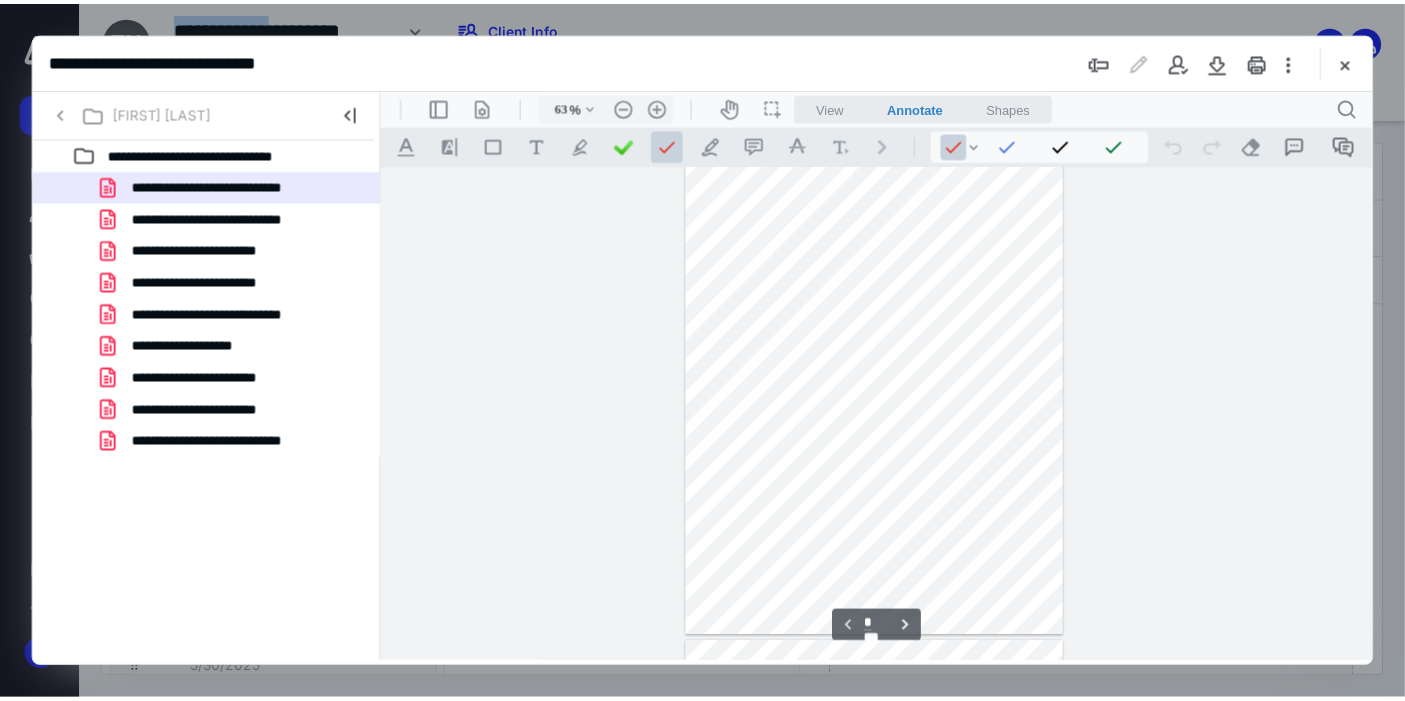 scroll, scrollTop: 0, scrollLeft: 0, axis: both 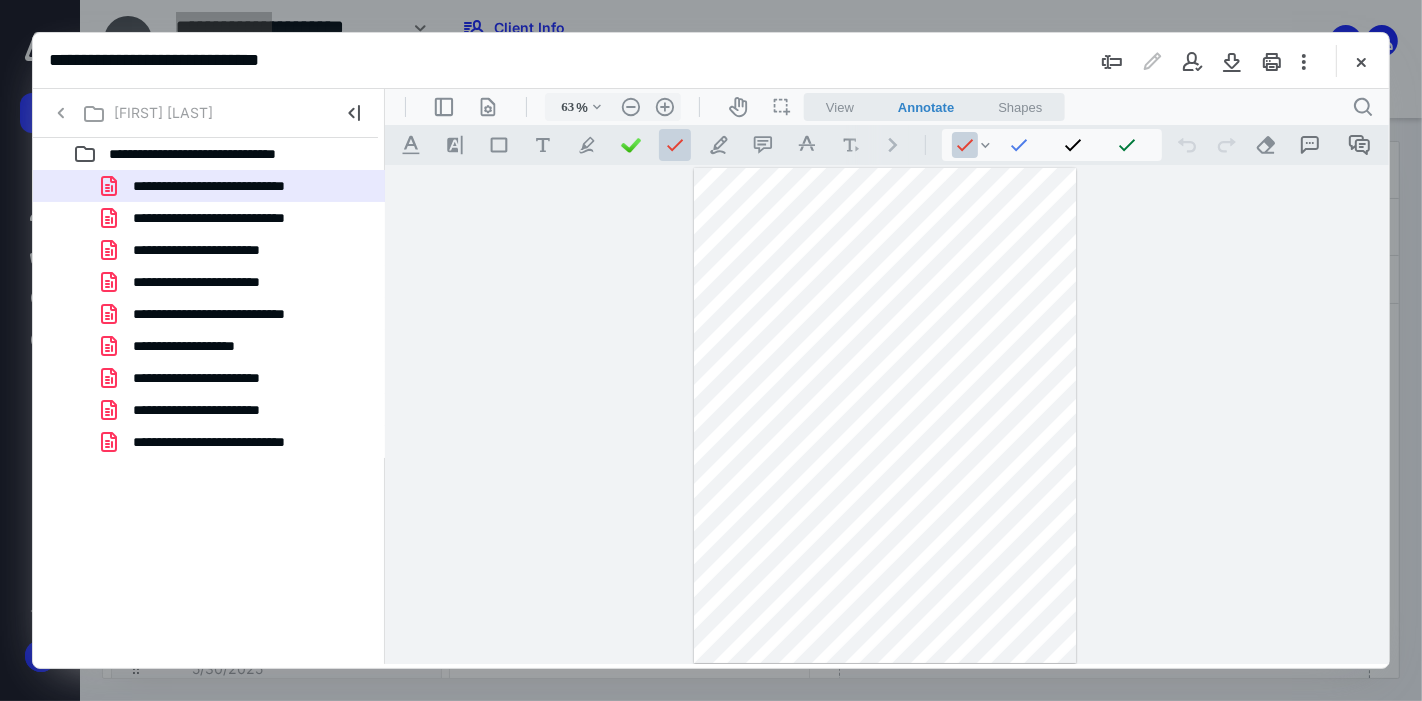 click at bounding box center (886, 414) 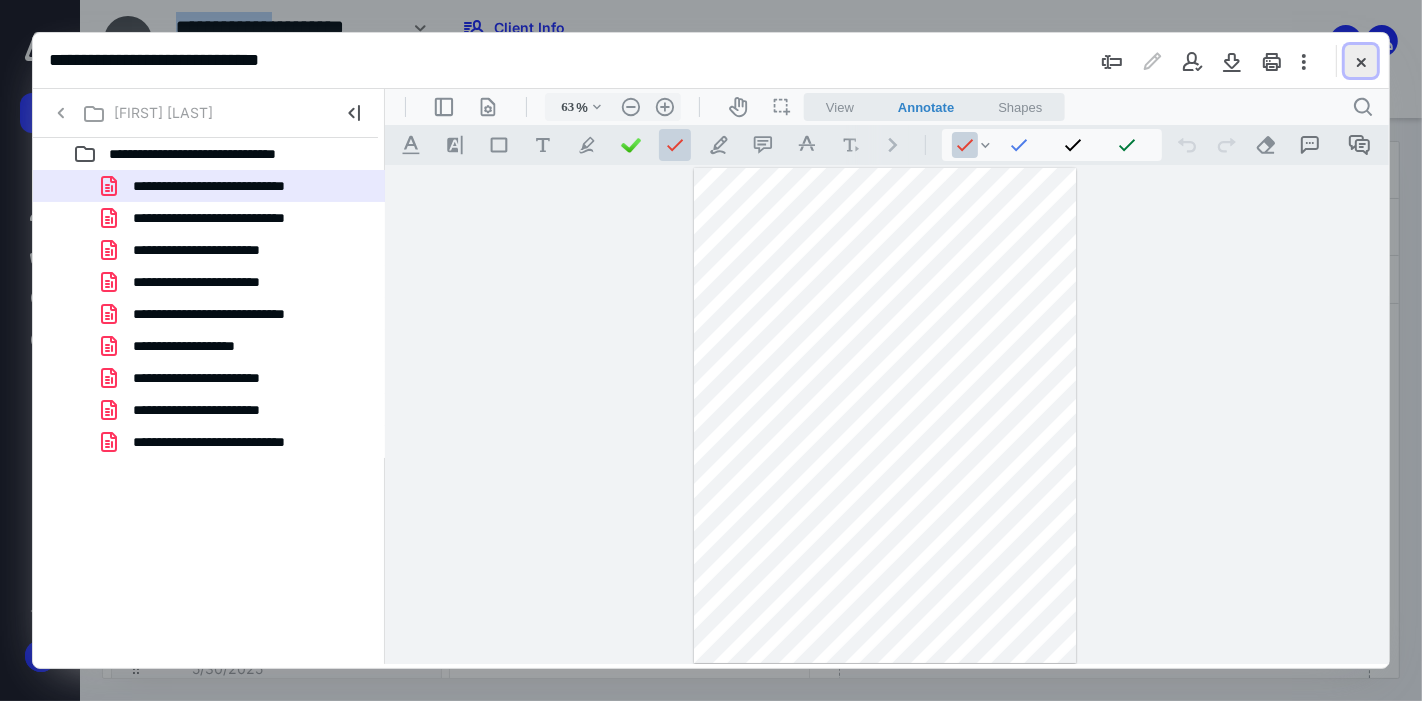 click at bounding box center [1361, 61] 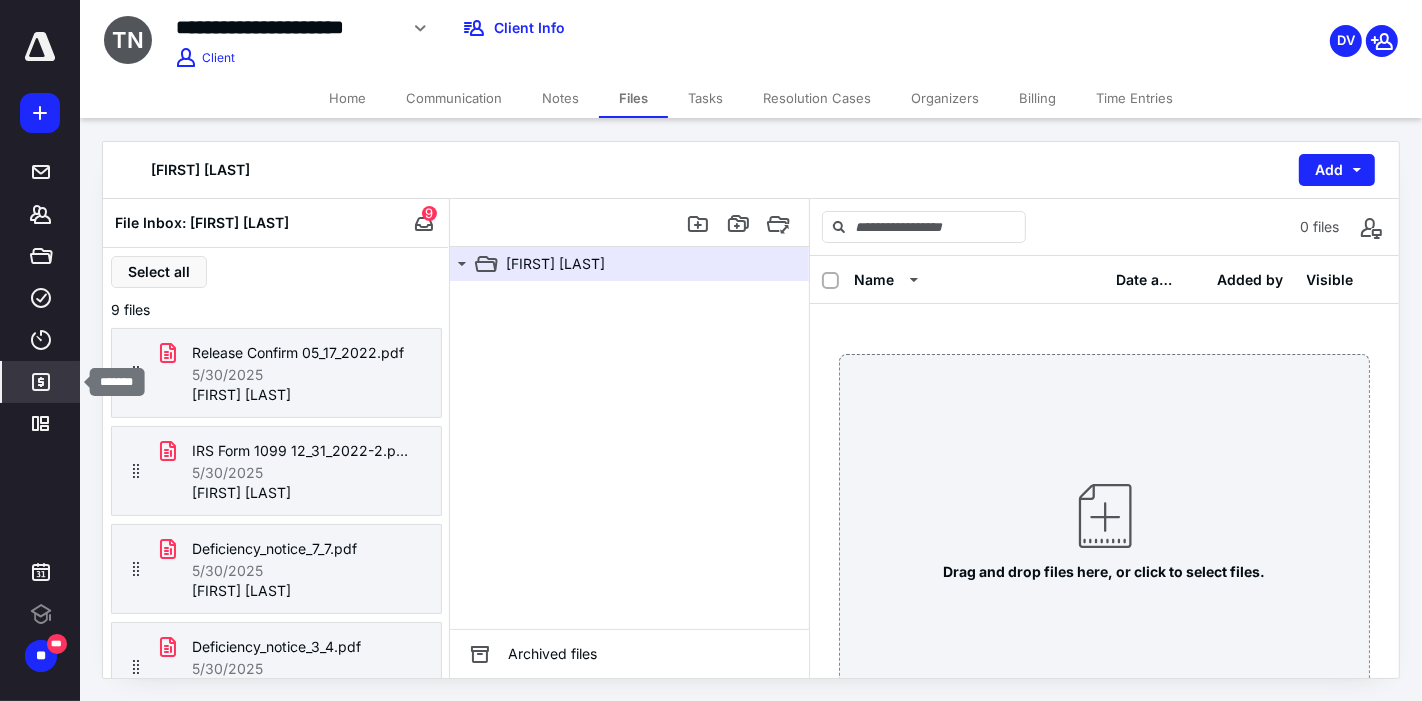 click 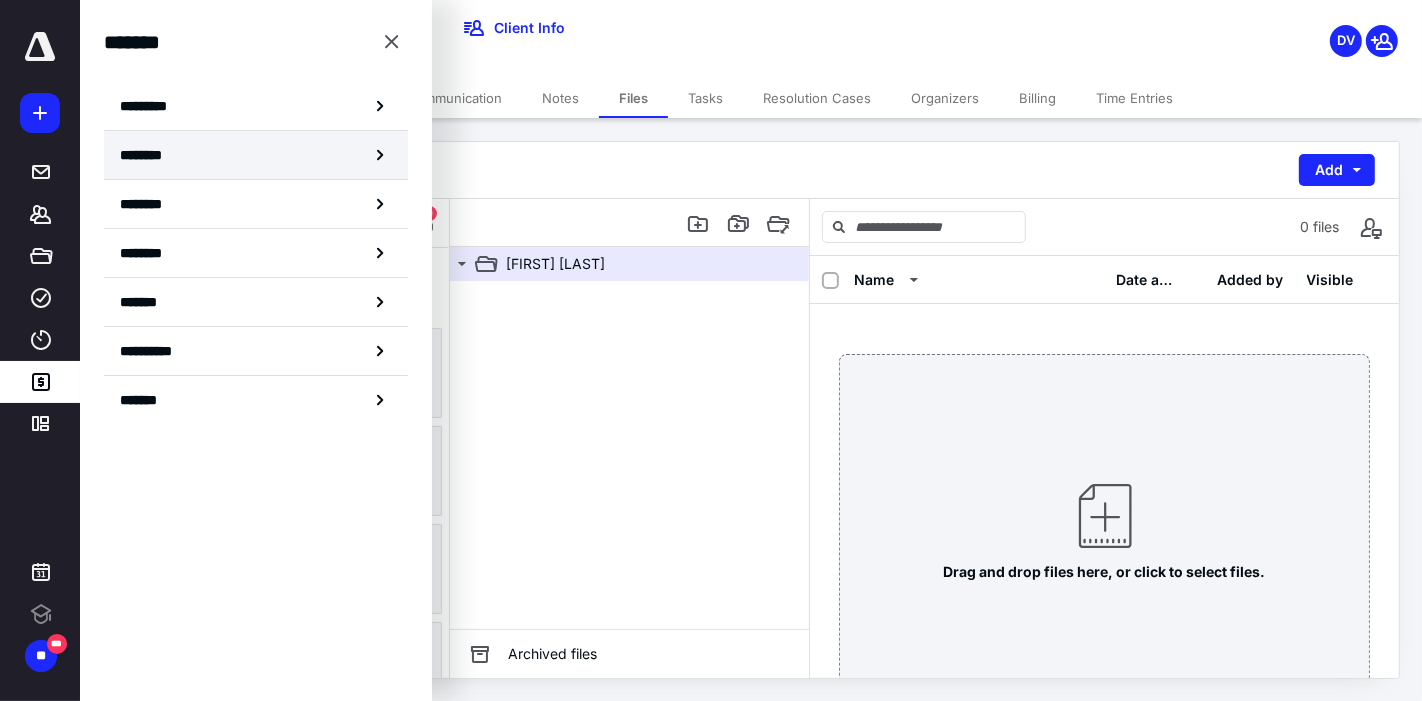 click on "********" at bounding box center [256, 155] 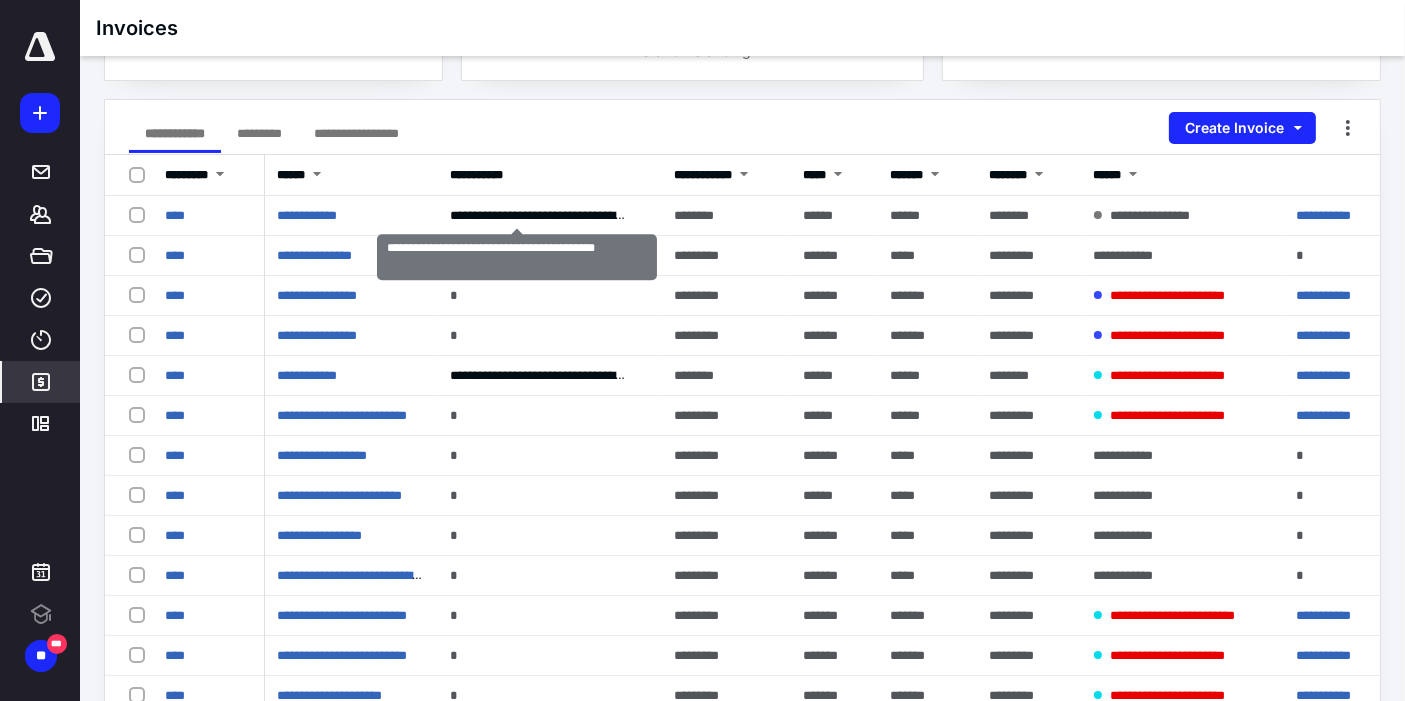 scroll, scrollTop: 0, scrollLeft: 0, axis: both 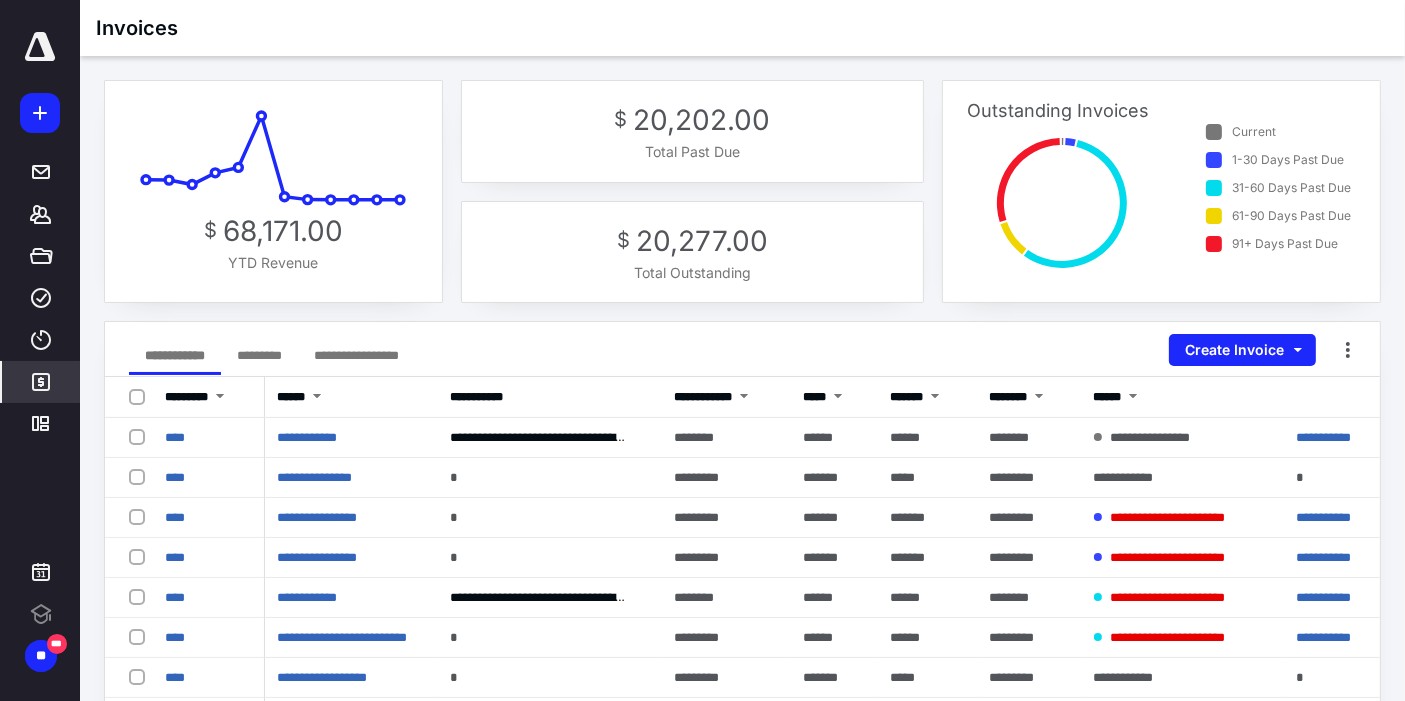 click on "**********" at bounding box center [742, 349] 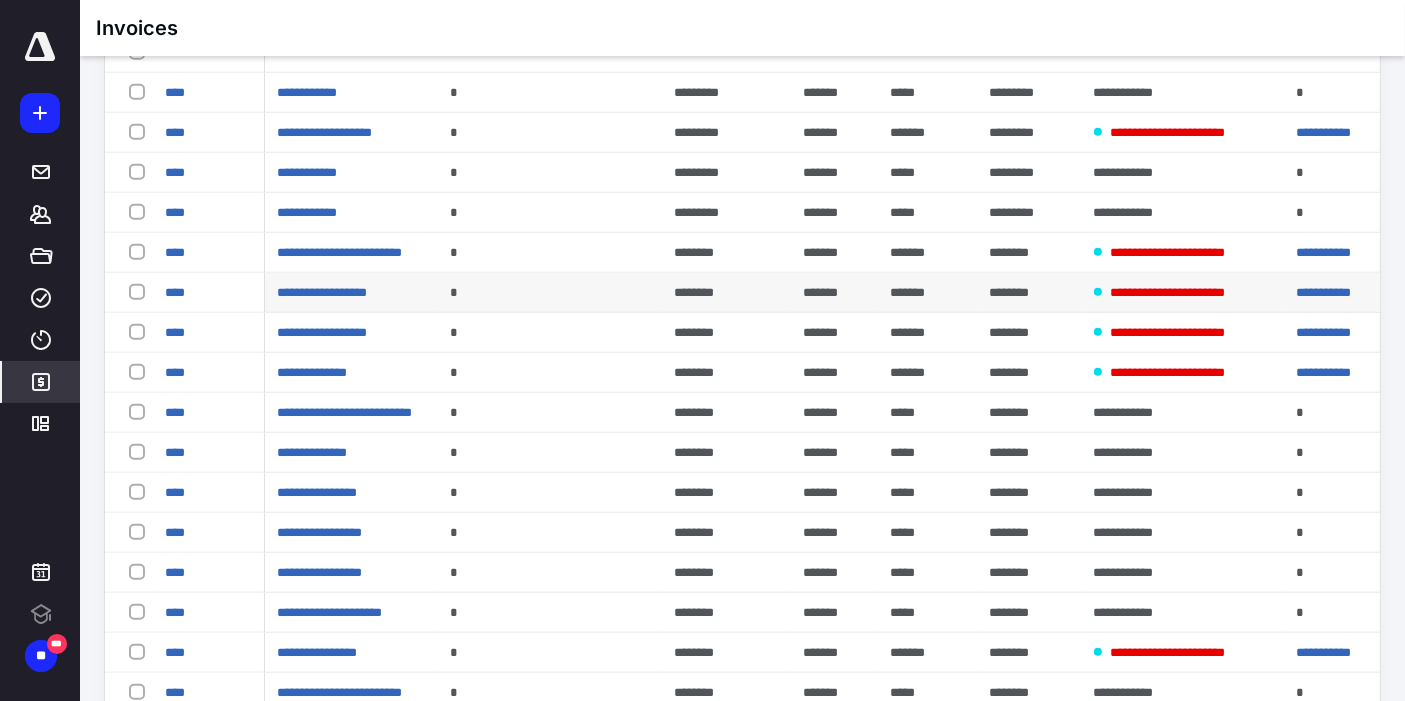 scroll, scrollTop: 1805, scrollLeft: 0, axis: vertical 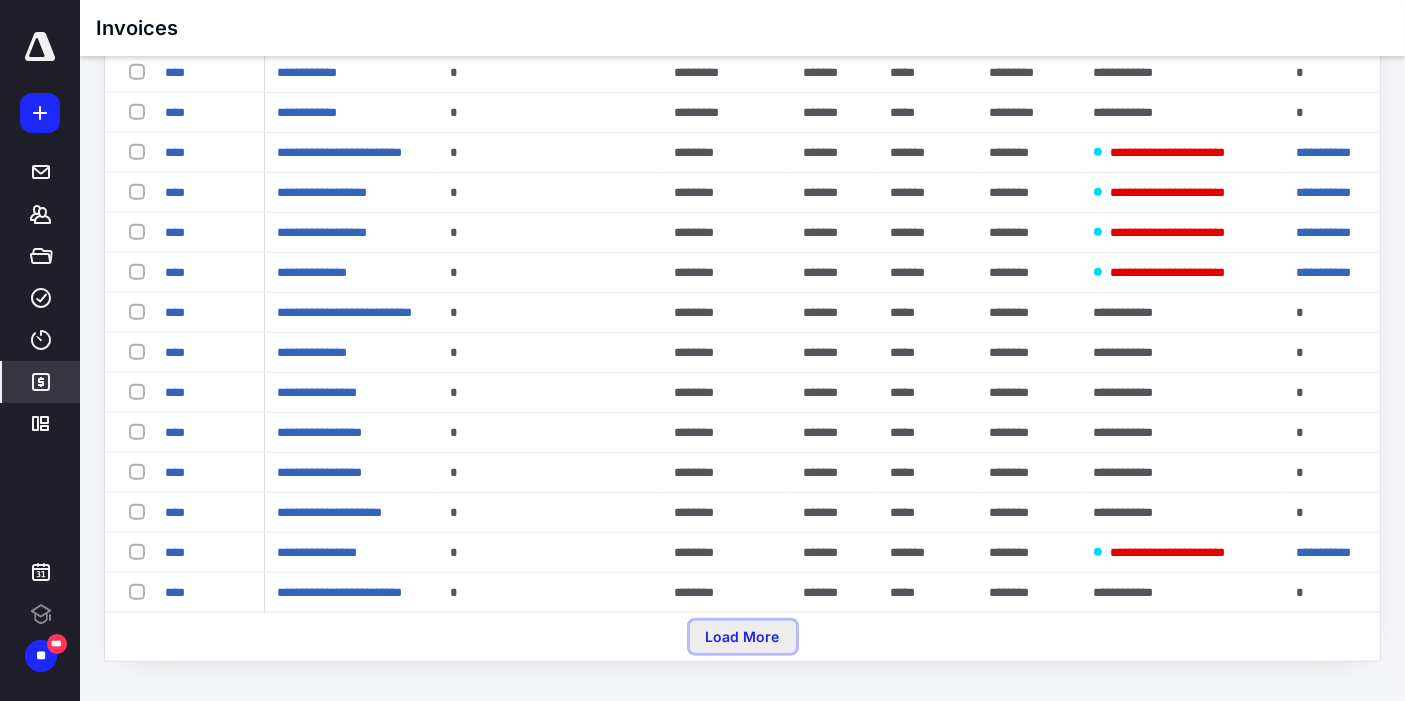click on "Load More" at bounding box center [743, 637] 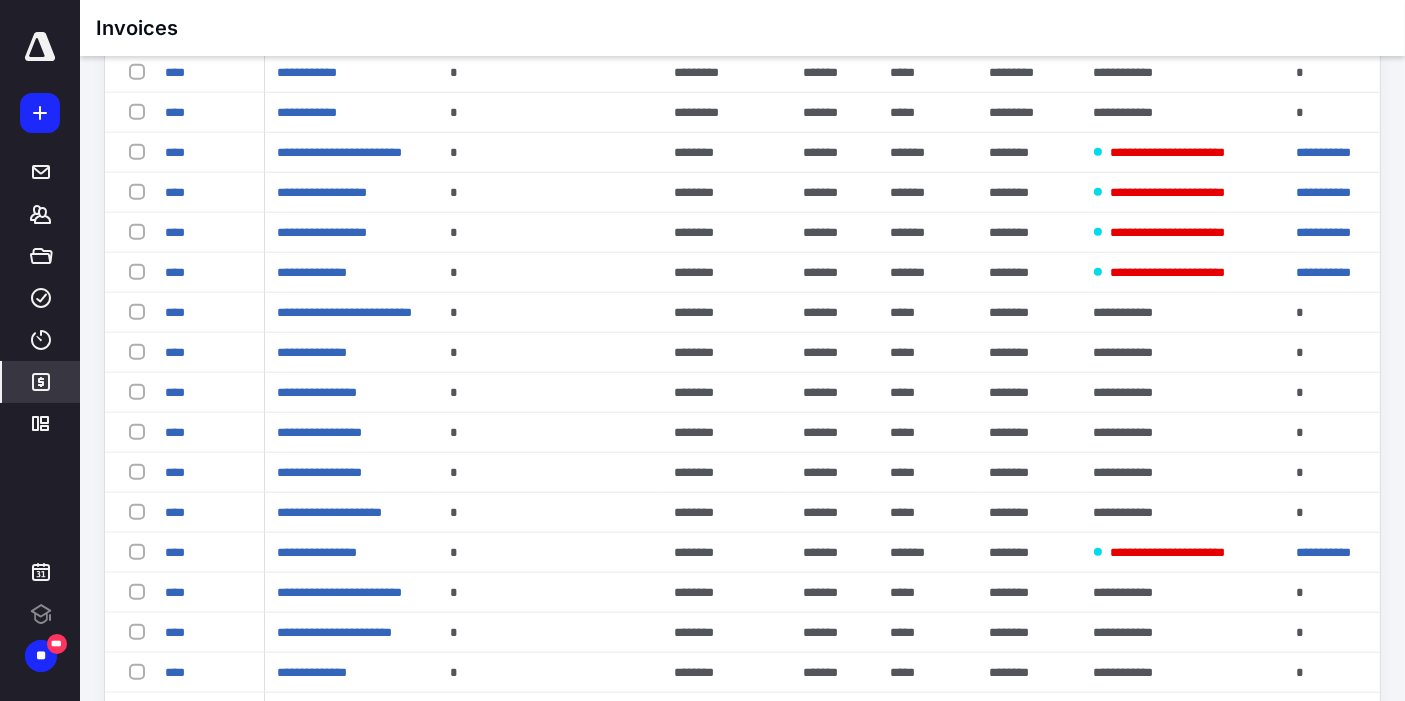 scroll, scrollTop: 2565, scrollLeft: 0, axis: vertical 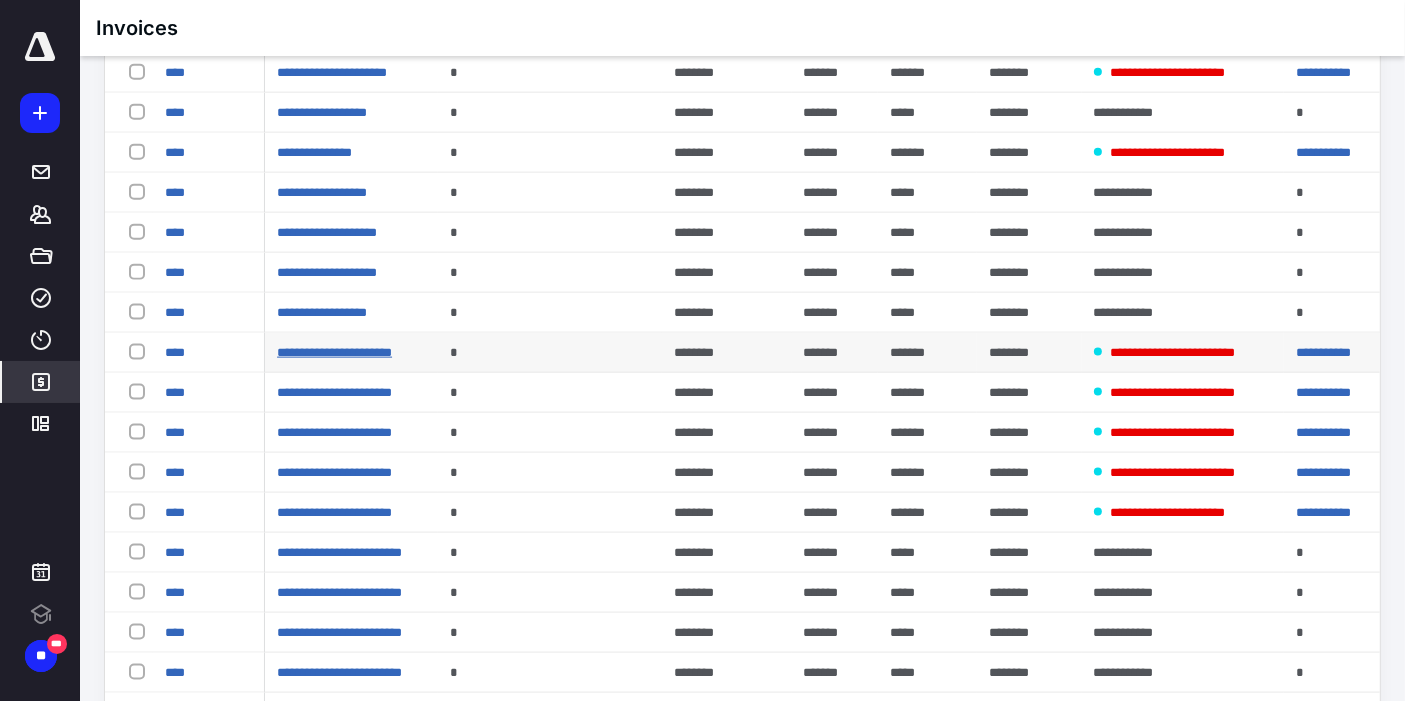 click on "**********" at bounding box center [334, 352] 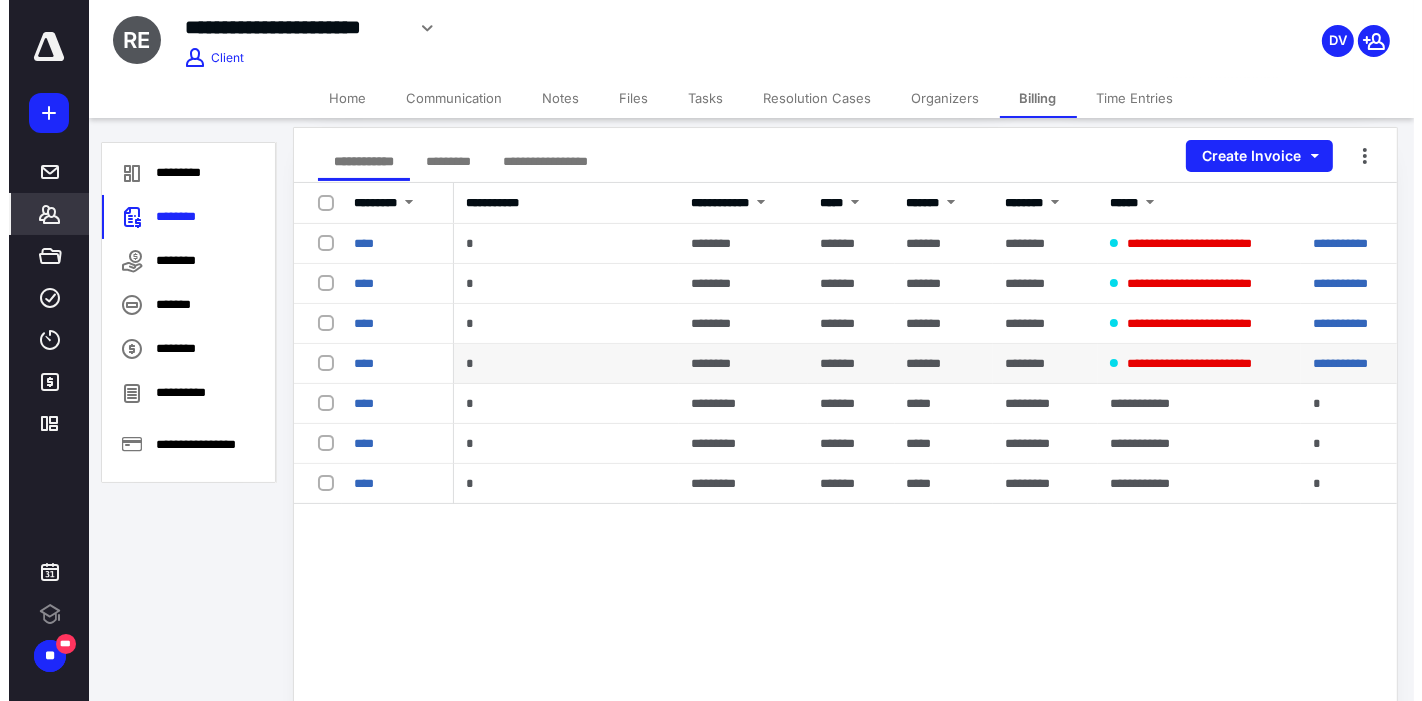 scroll, scrollTop: 222, scrollLeft: 0, axis: vertical 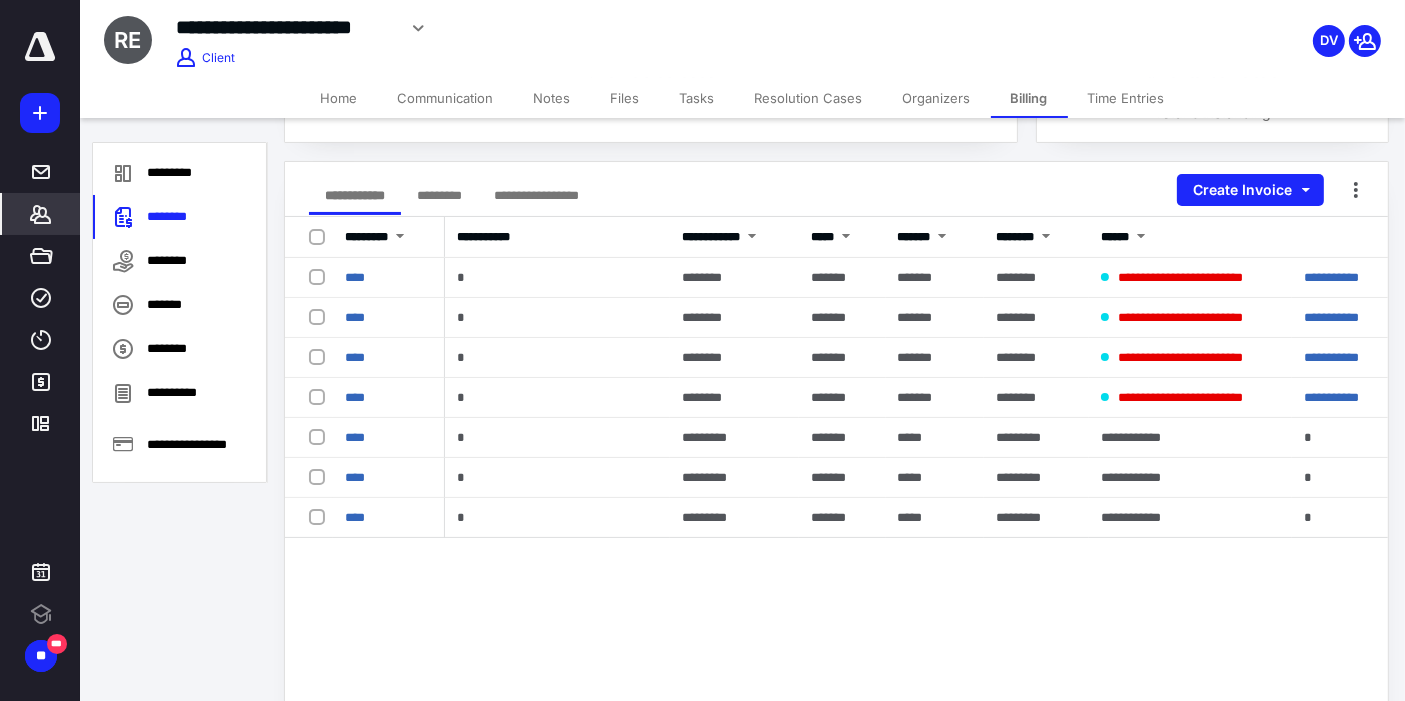 drag, startPoint x: 357, startPoint y: 394, endPoint x: 851, endPoint y: 21, distance: 619.00323 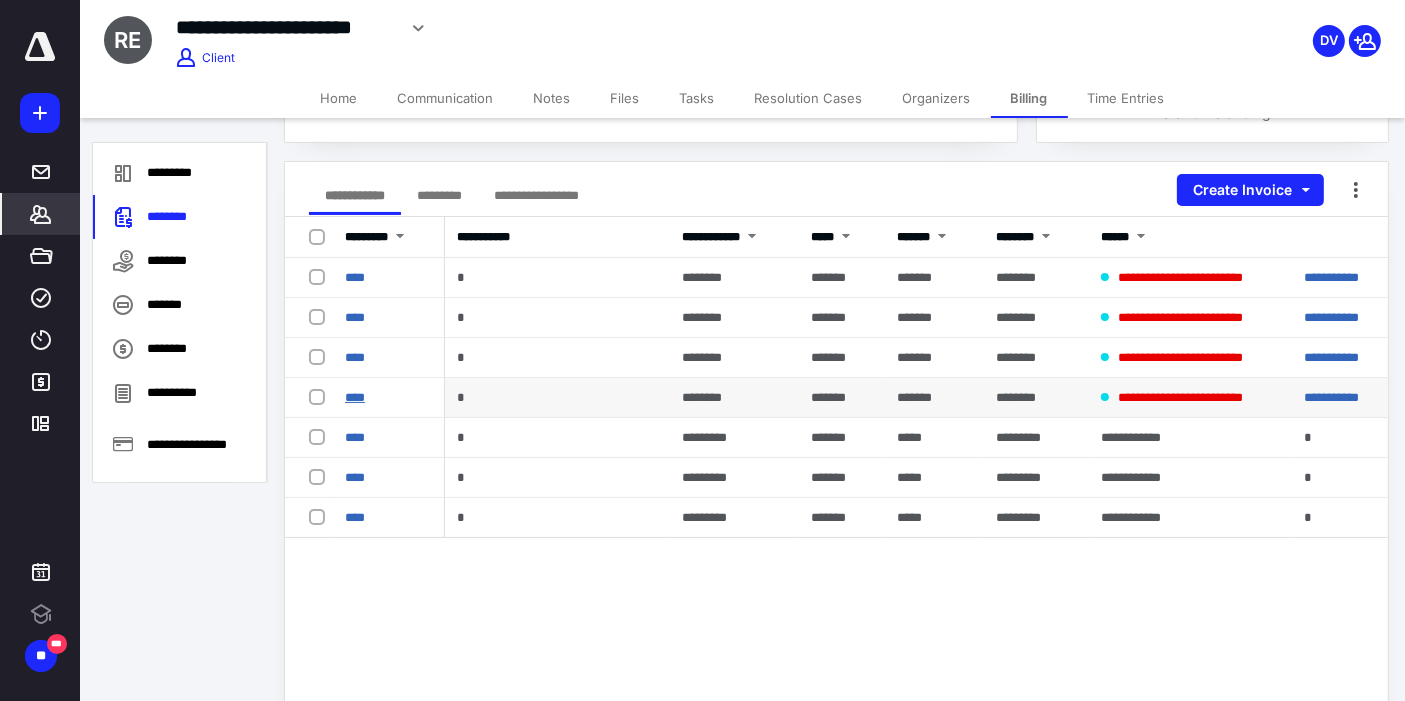 click on "****" at bounding box center [355, 397] 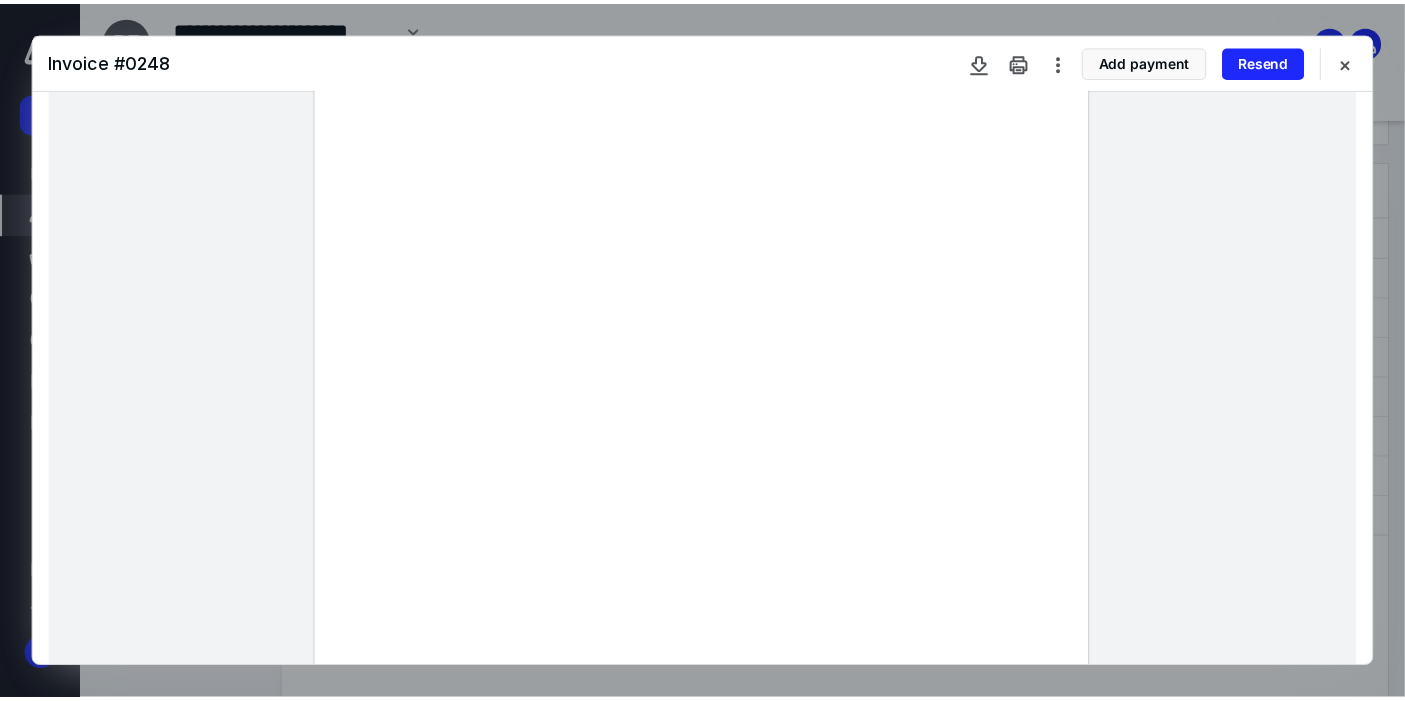 scroll, scrollTop: 0, scrollLeft: 0, axis: both 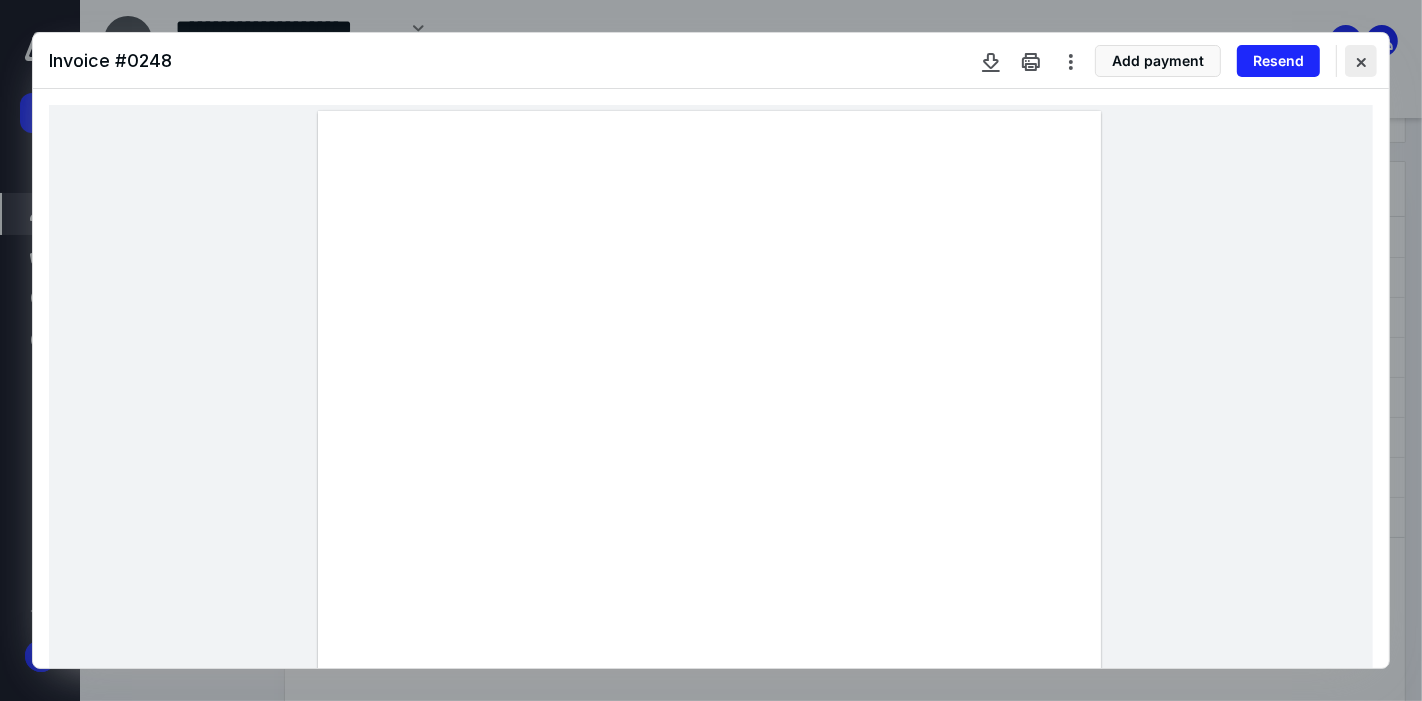 click at bounding box center (1361, 61) 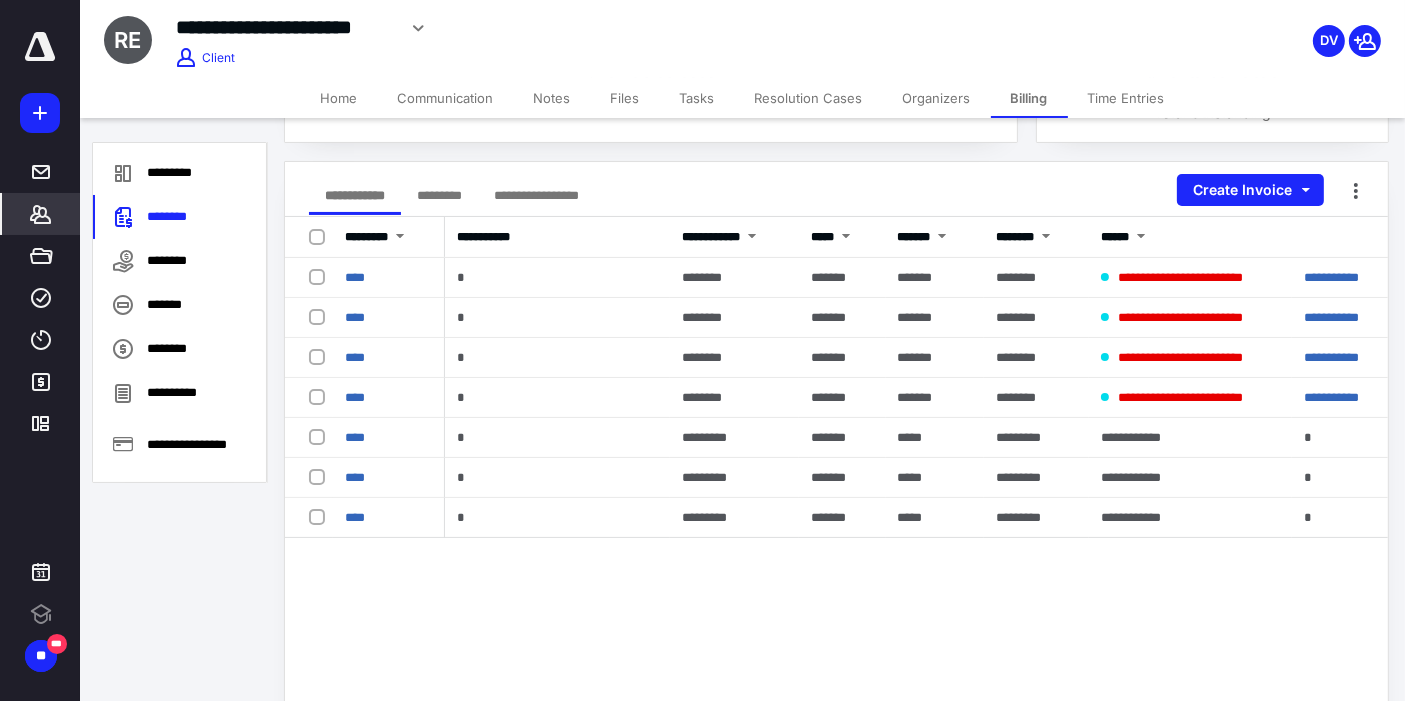 click on "Tasks" at bounding box center [697, 98] 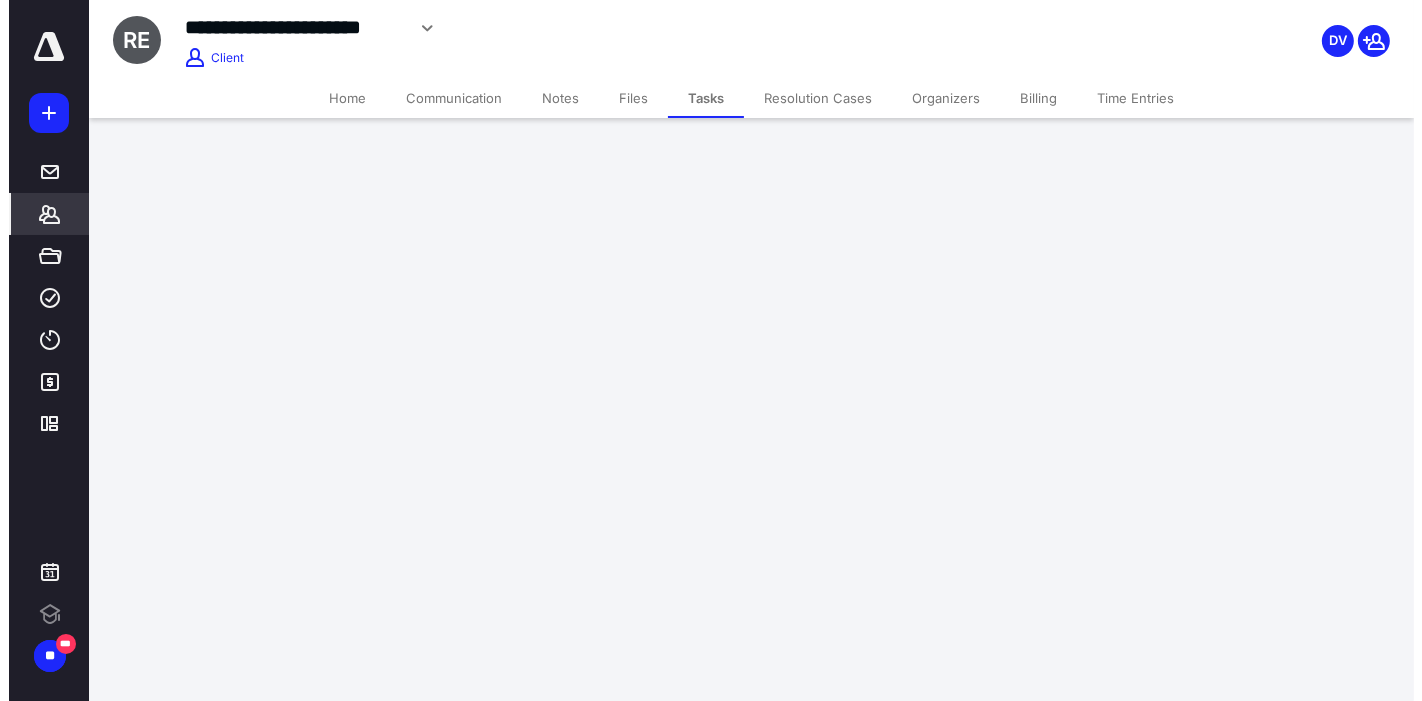 scroll, scrollTop: 0, scrollLeft: 0, axis: both 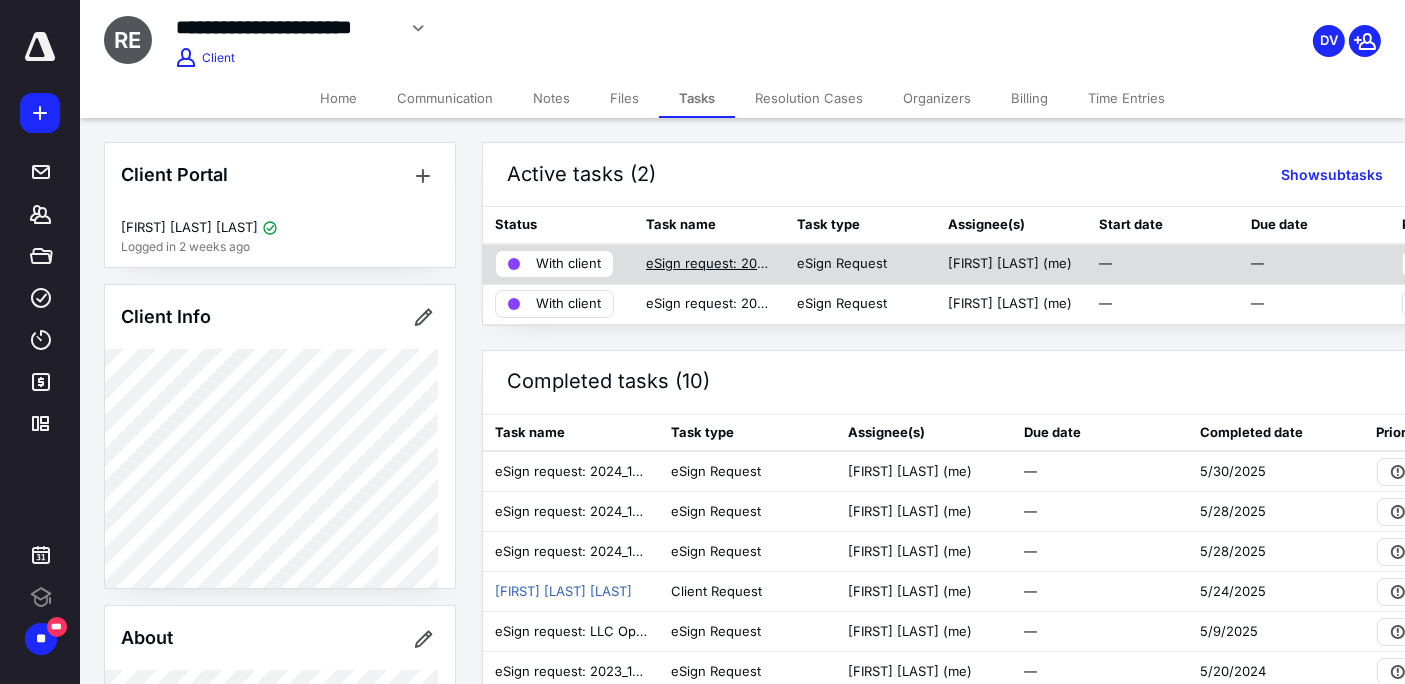click on "eSign request: 2024_1040_TaxReturn-ActionRequired_US_ERRI, [FIRST] [LAST] .pdf" at bounding box center [709, 264] 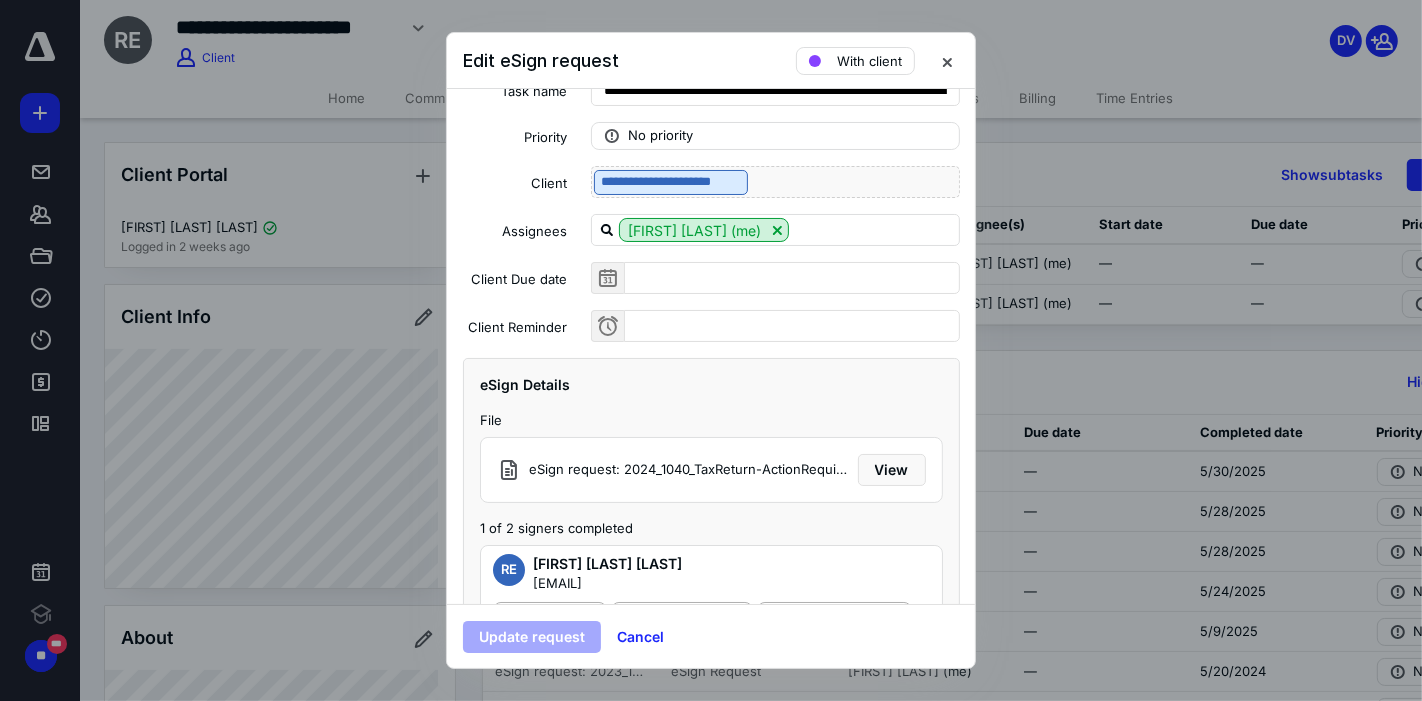 scroll, scrollTop: 128, scrollLeft: 0, axis: vertical 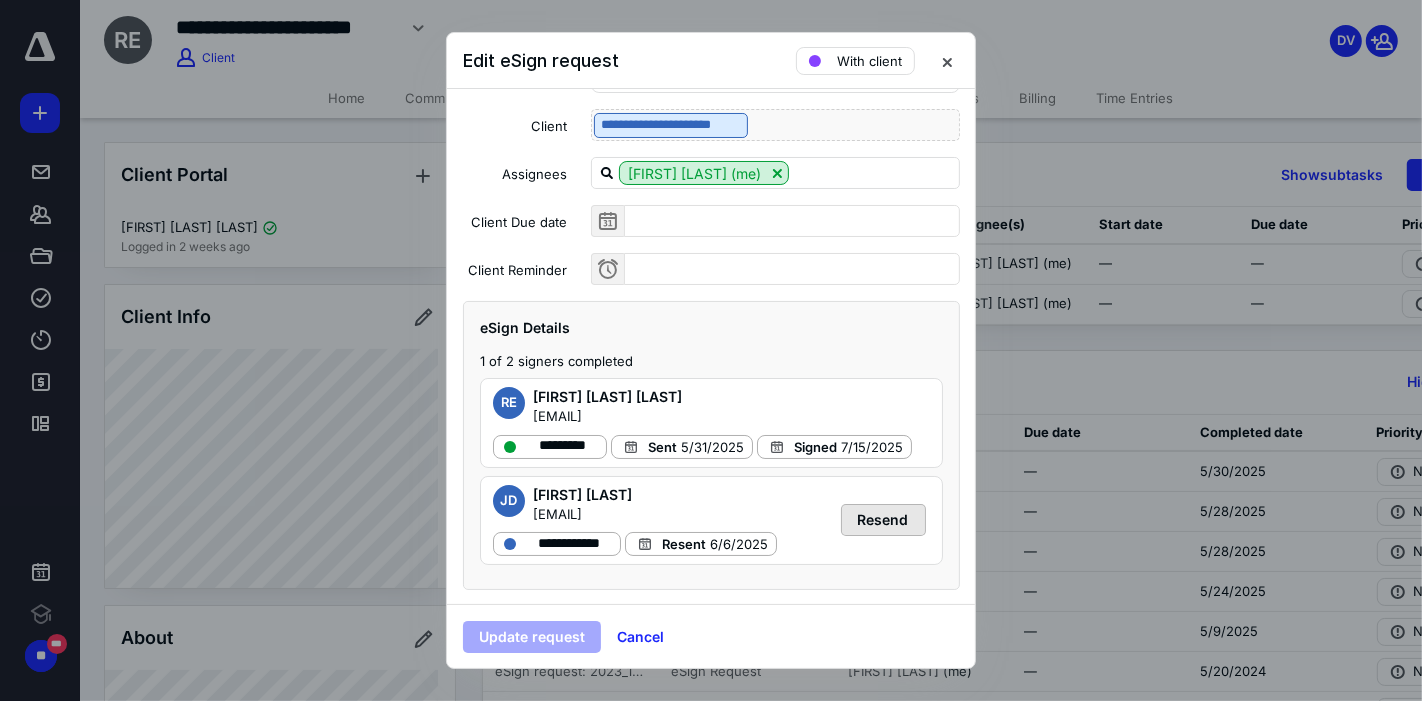 click on "Resend" at bounding box center [883, 520] 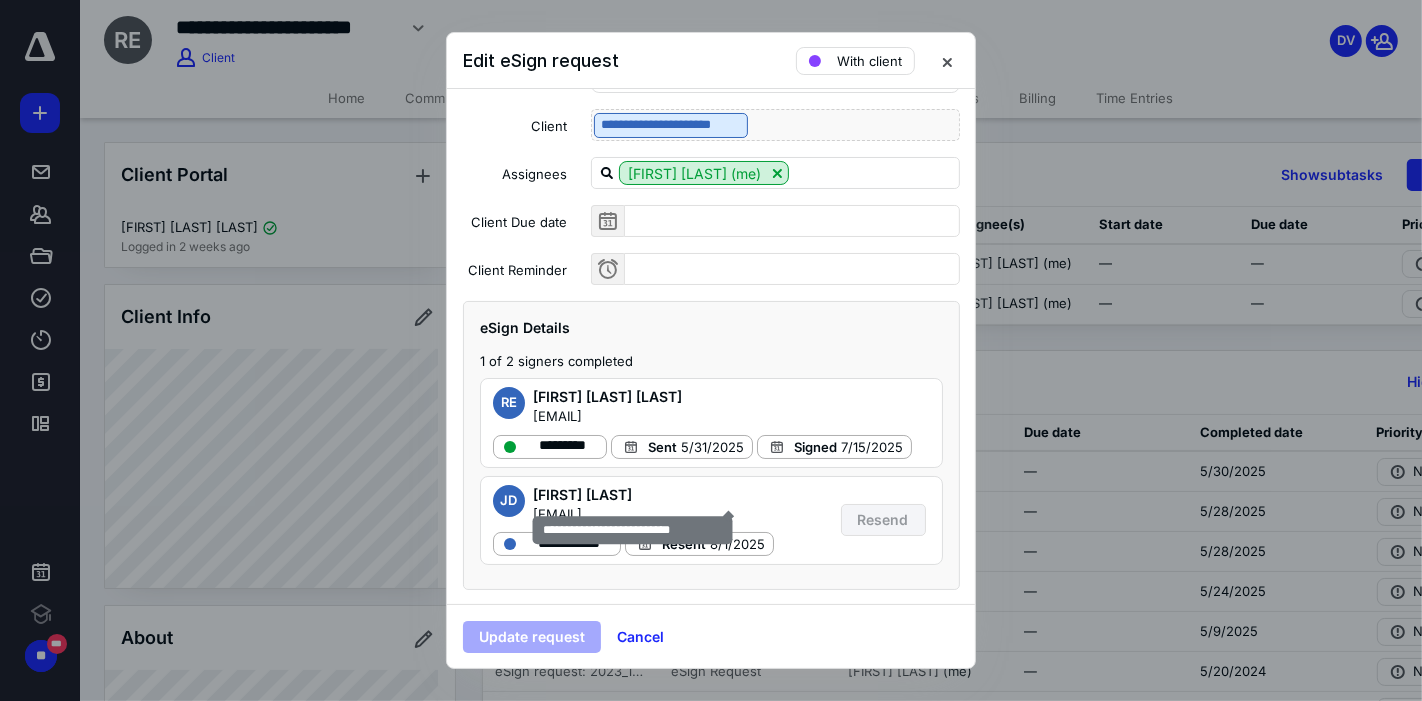 drag, startPoint x: 534, startPoint y: 496, endPoint x: 734, endPoint y: 498, distance: 200.01 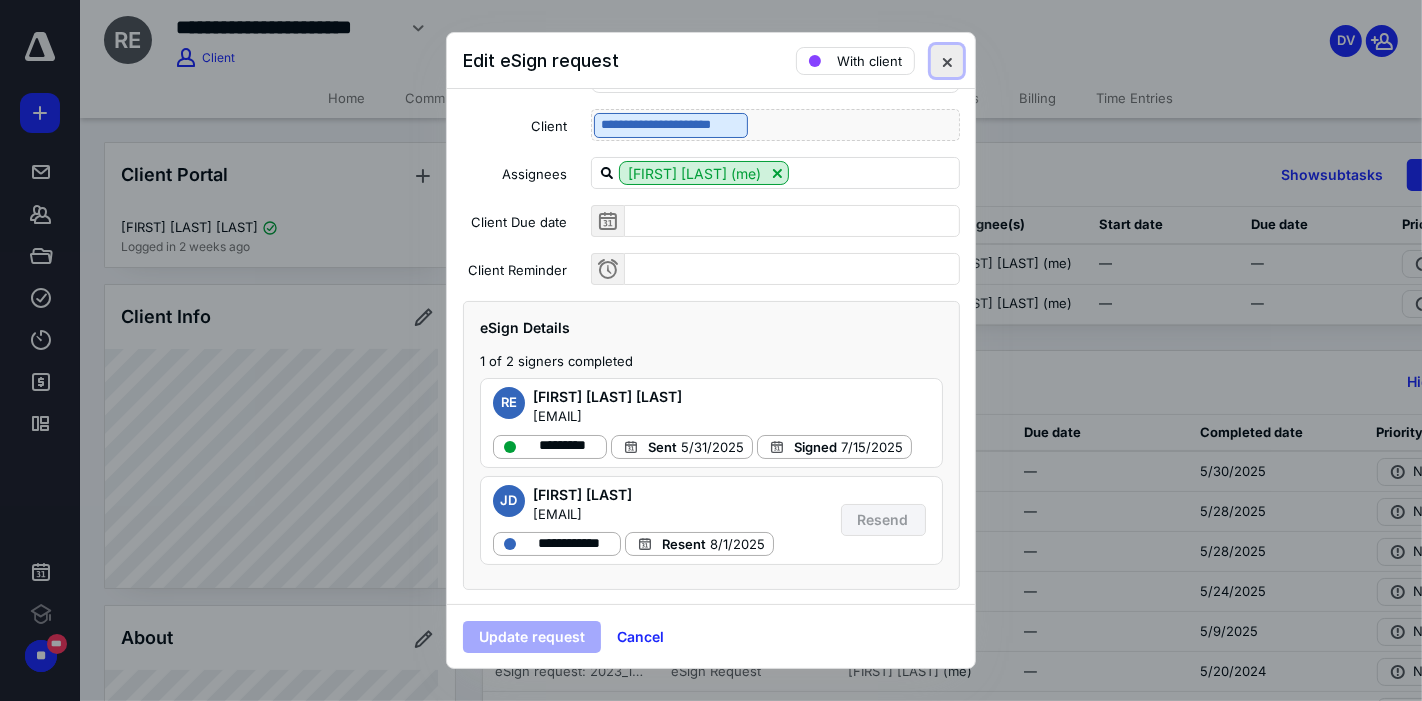 click at bounding box center [947, 61] 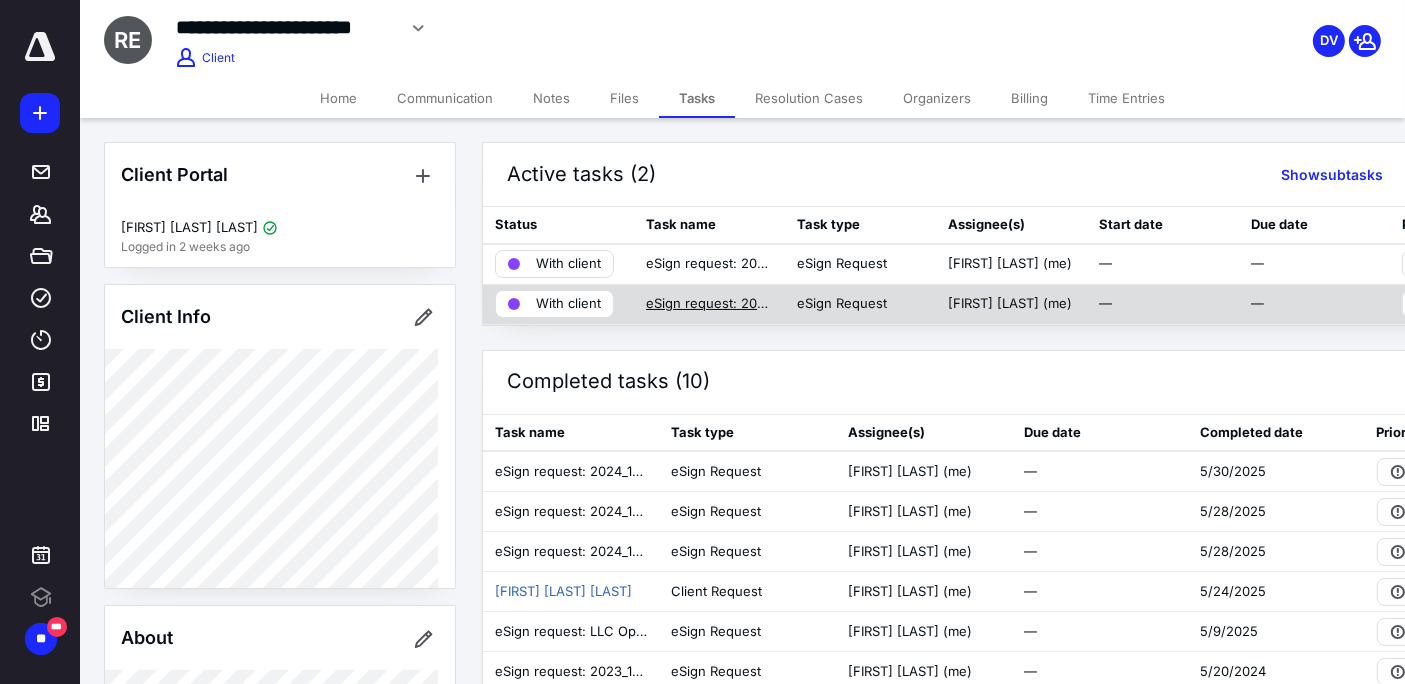 click on "eSign request: 2024_1065_TaxReturn-ActionRequired_FL_VVR PRIME LLC_05-09-.pdf" at bounding box center (709, 304) 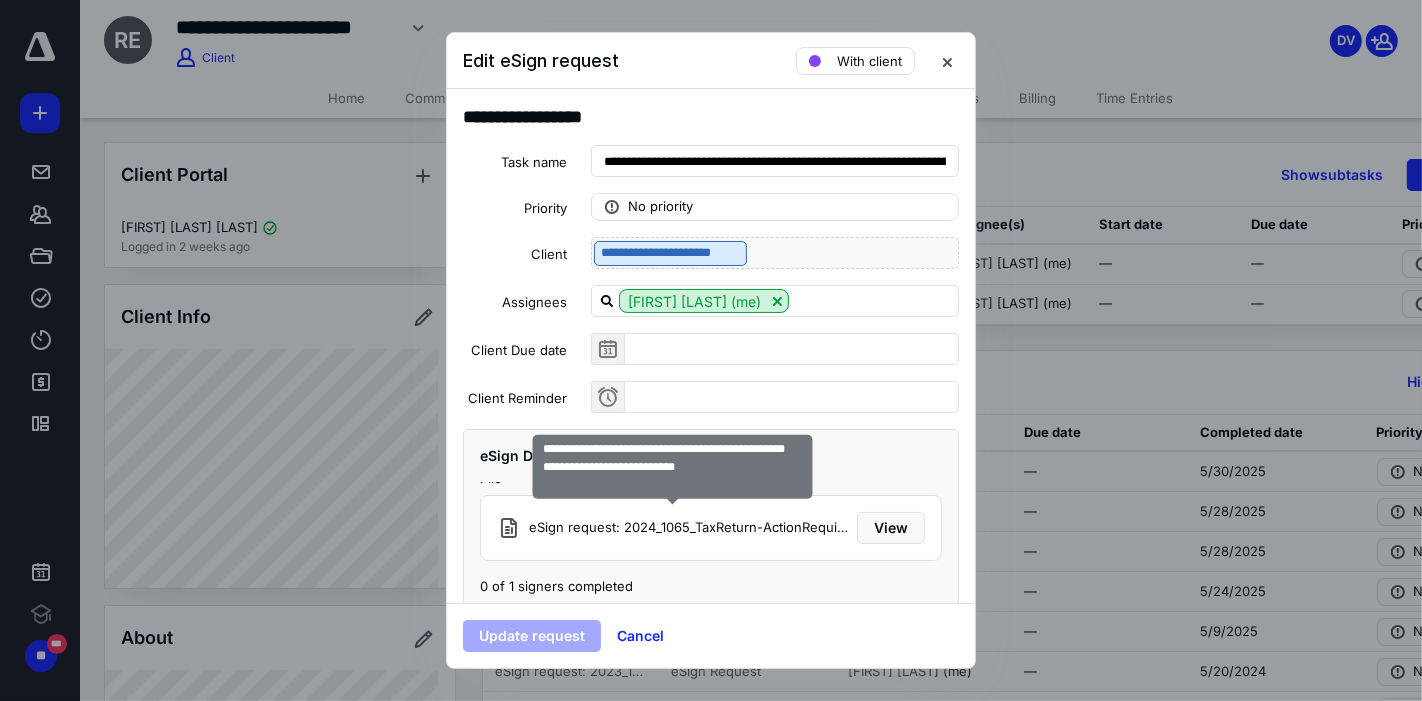 scroll, scrollTop: 28, scrollLeft: 0, axis: vertical 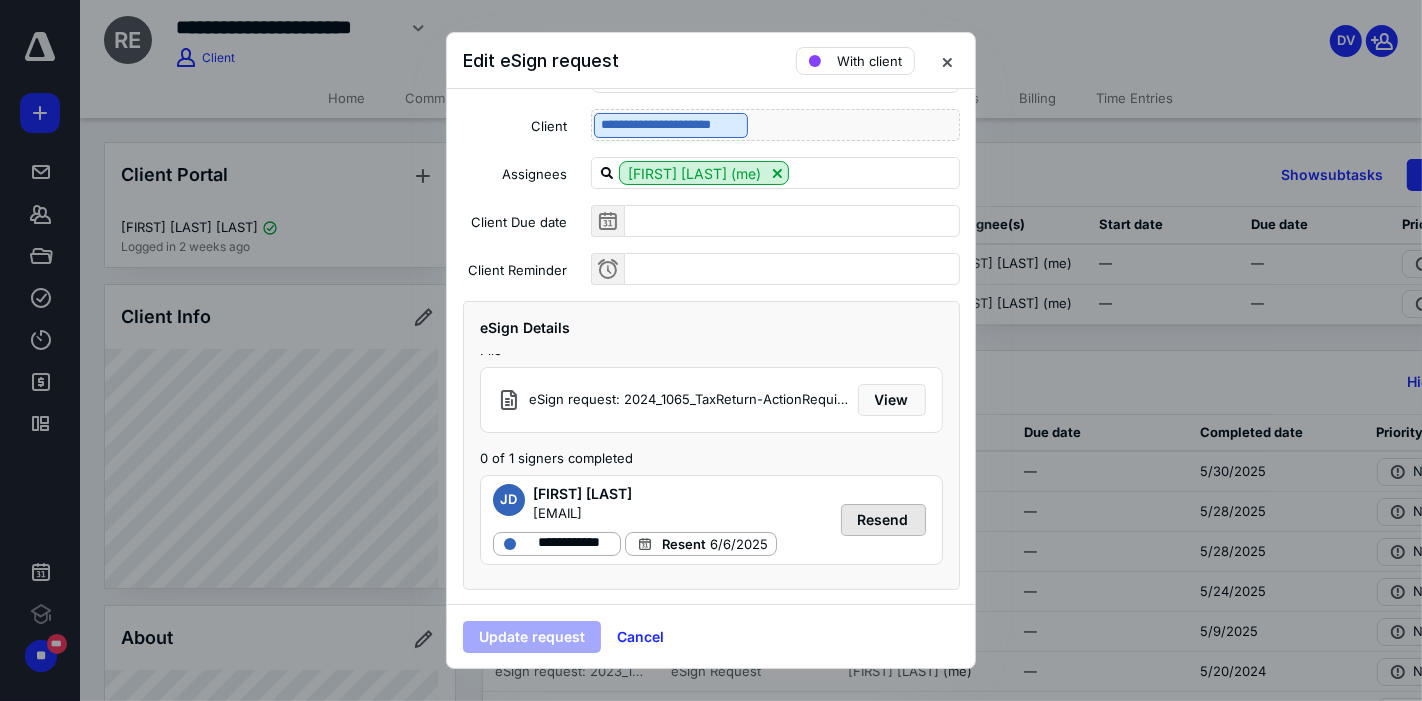 click on "Resend" at bounding box center (883, 520) 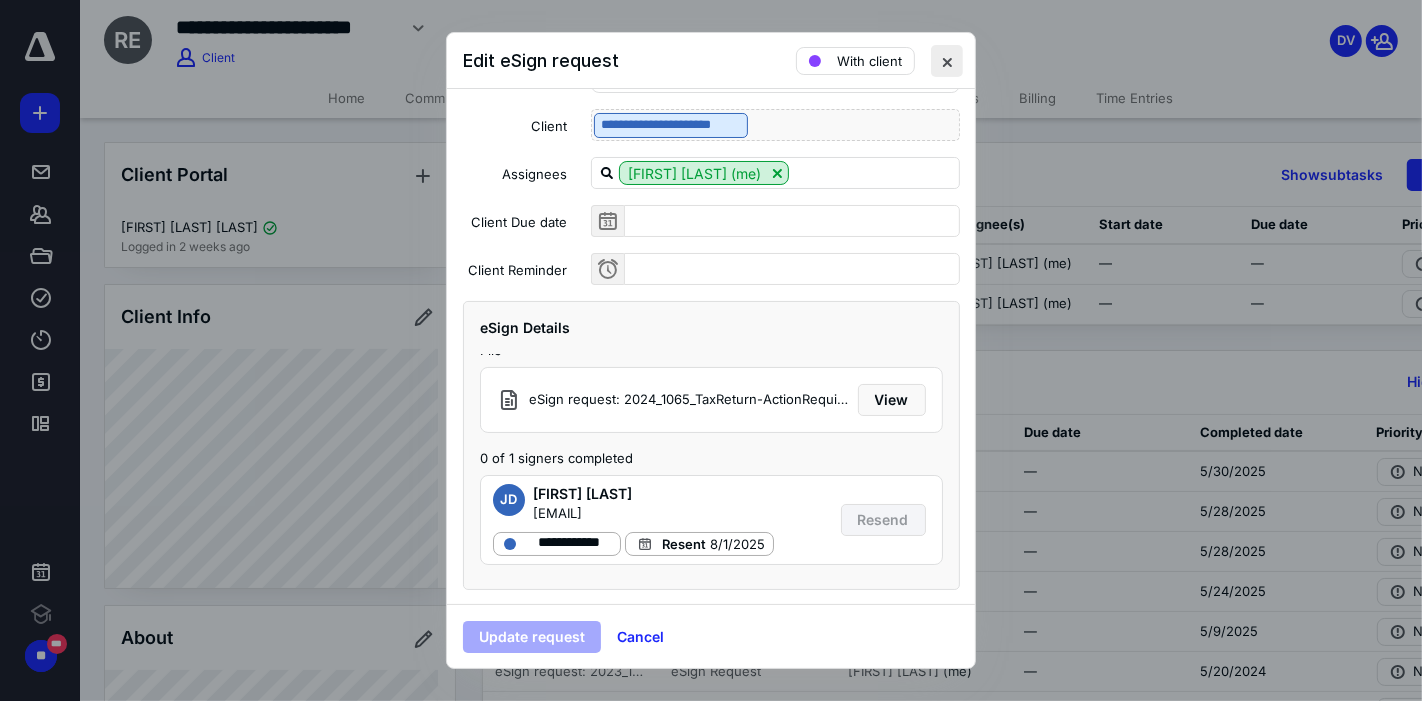 click at bounding box center [947, 61] 